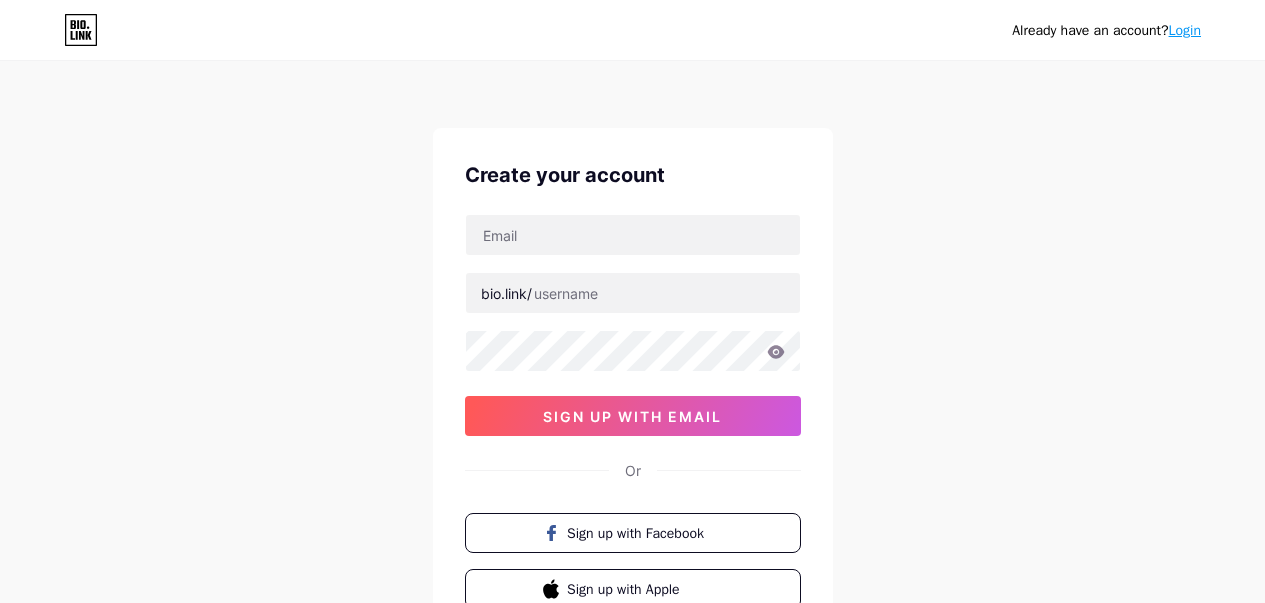 scroll, scrollTop: 0, scrollLeft: 0, axis: both 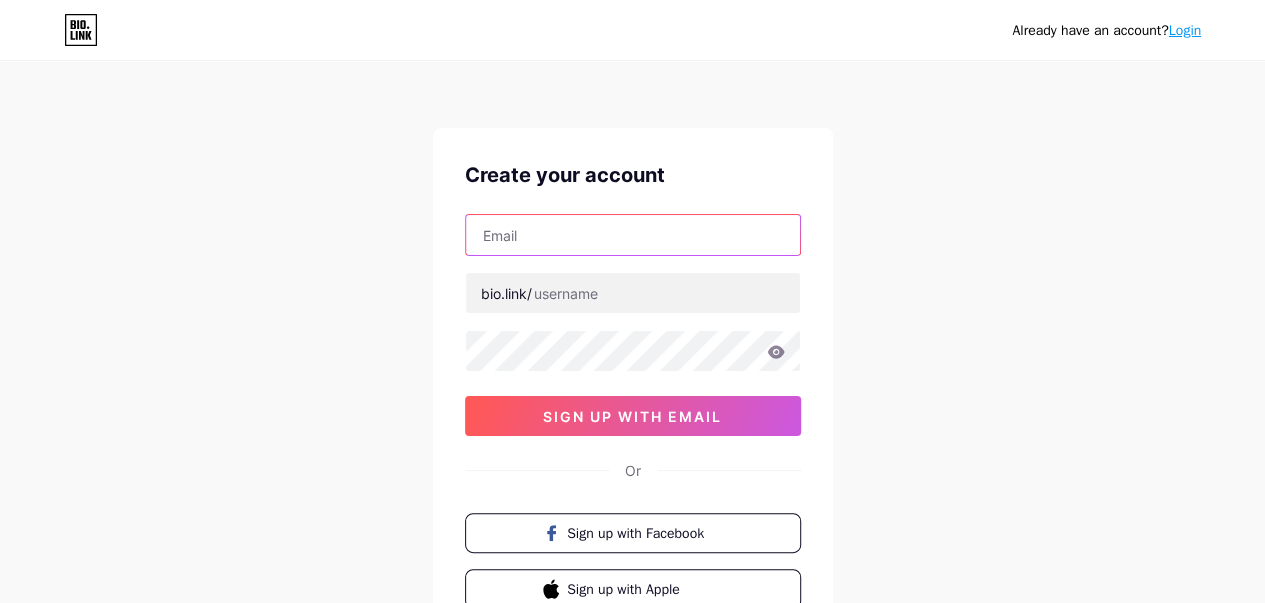 click at bounding box center [633, 235] 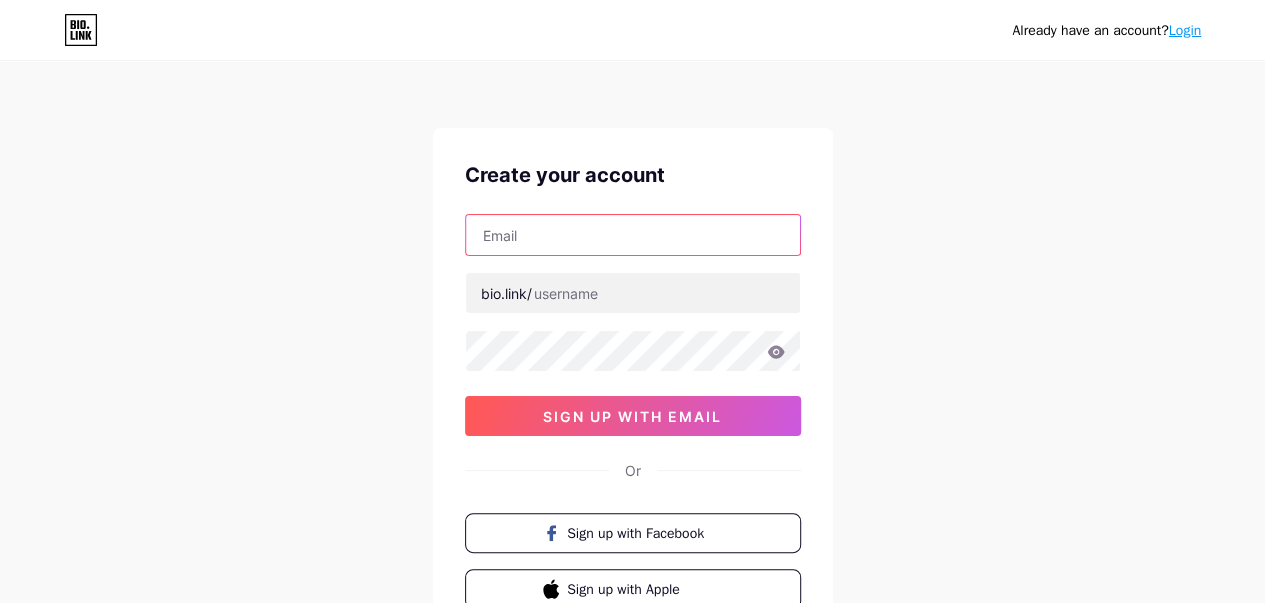 type on "maresgabriela60@[EMAIL]" 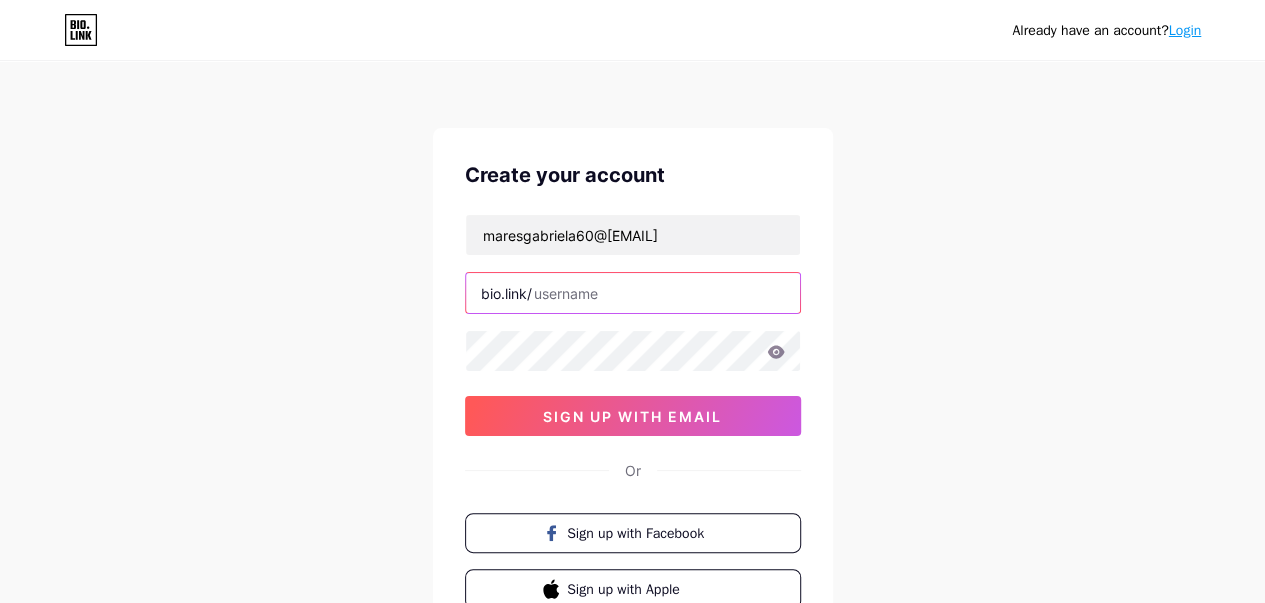 click at bounding box center (633, 293) 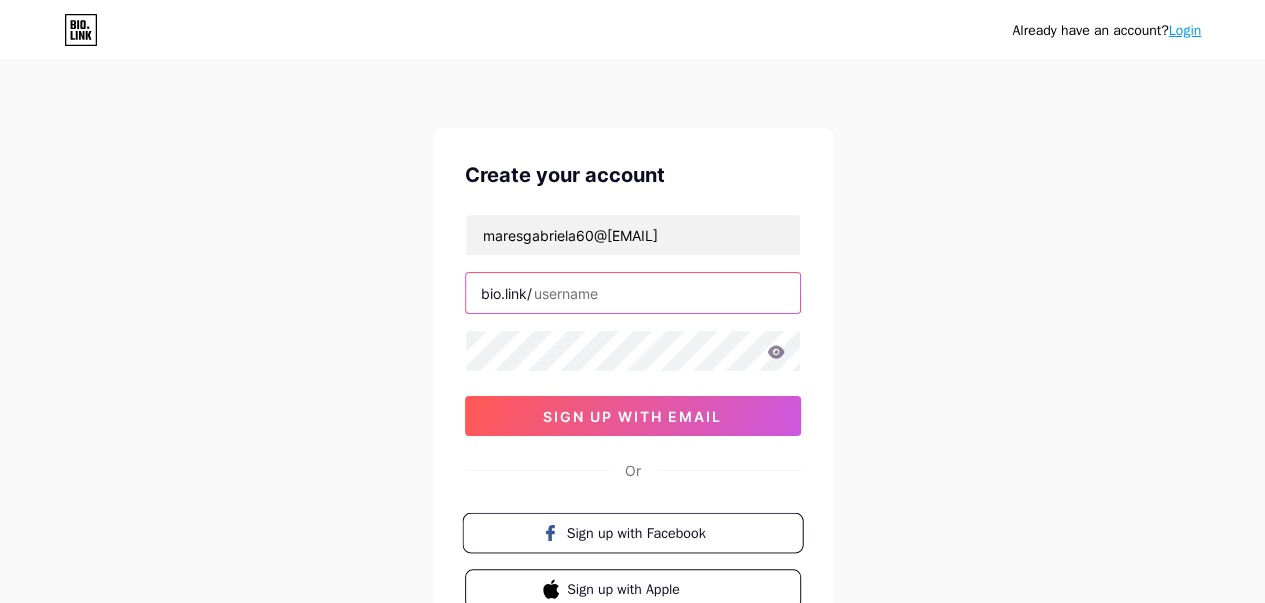 scroll, scrollTop: 100, scrollLeft: 0, axis: vertical 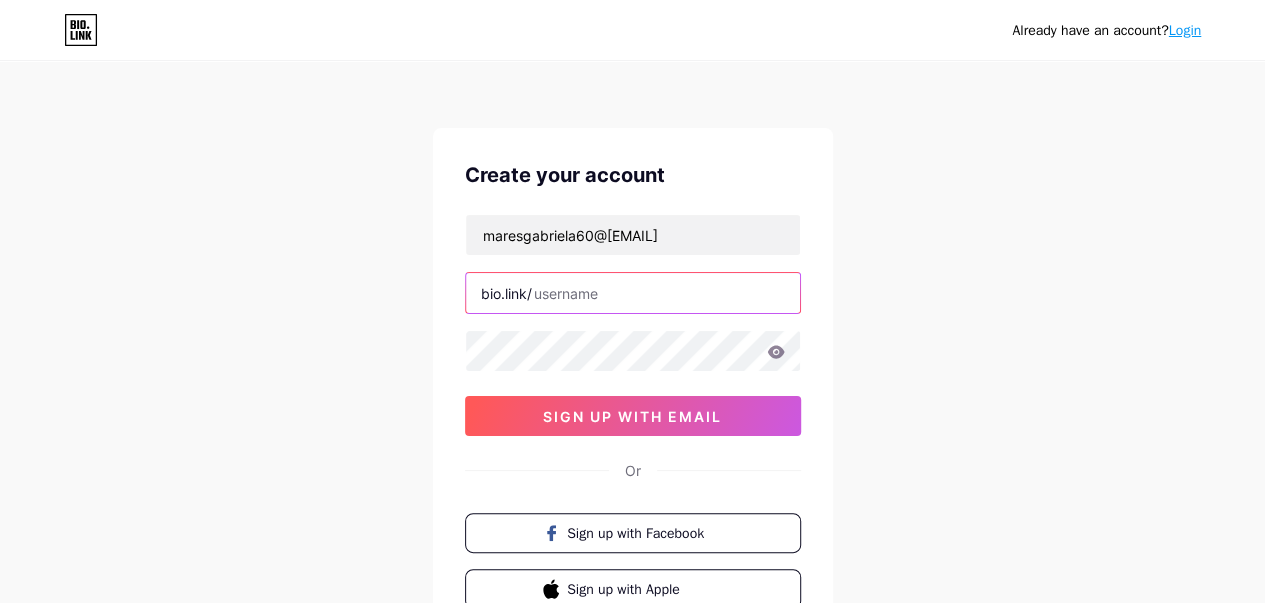 click at bounding box center [633, 293] 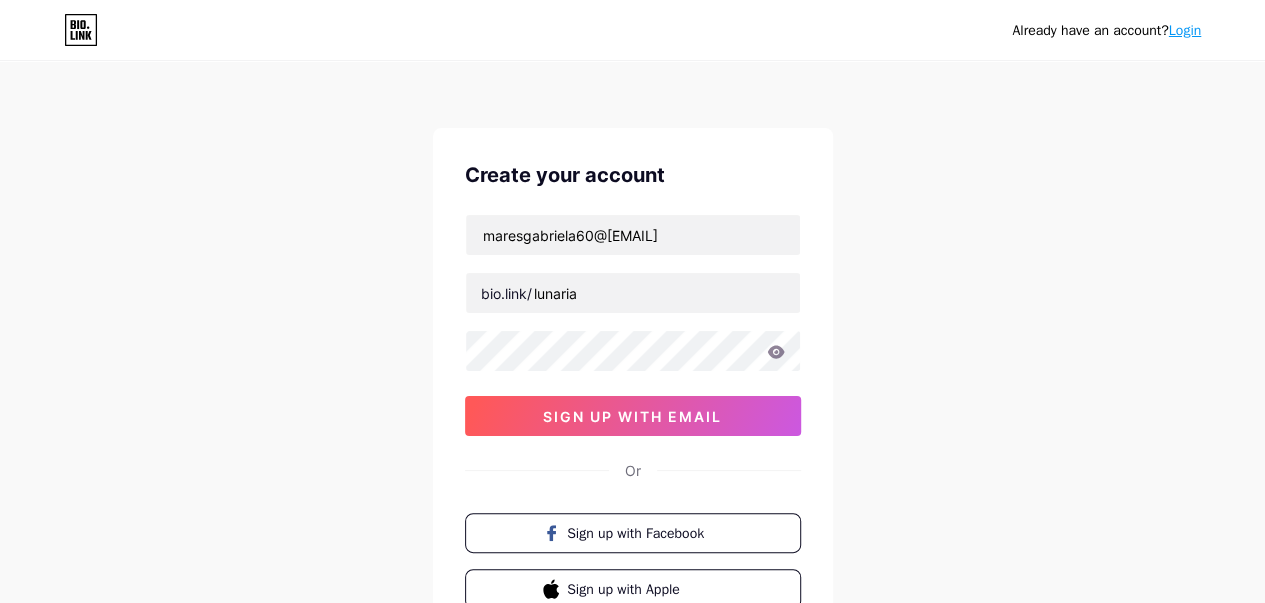 click 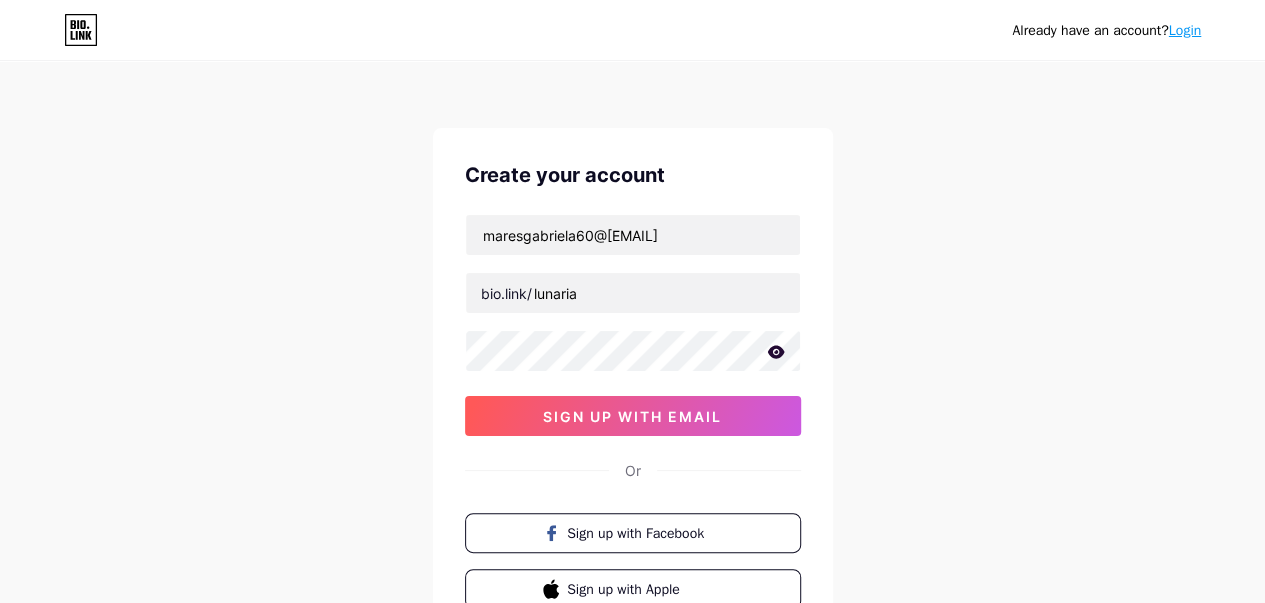 click 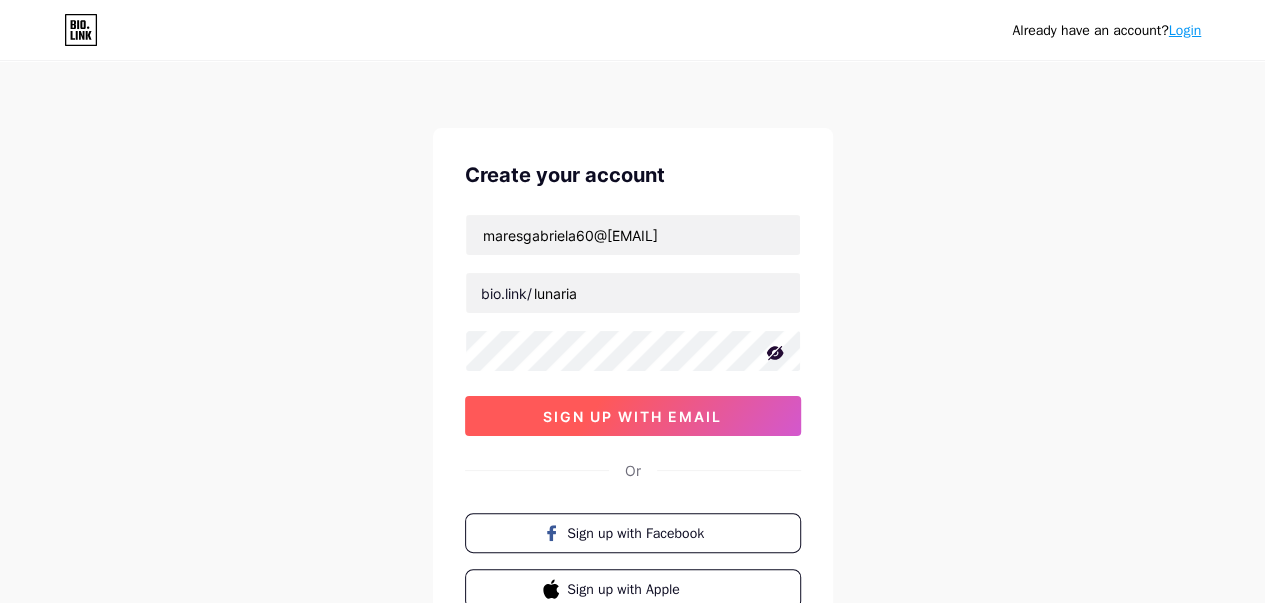 click on "sign up with email" at bounding box center (632, 416) 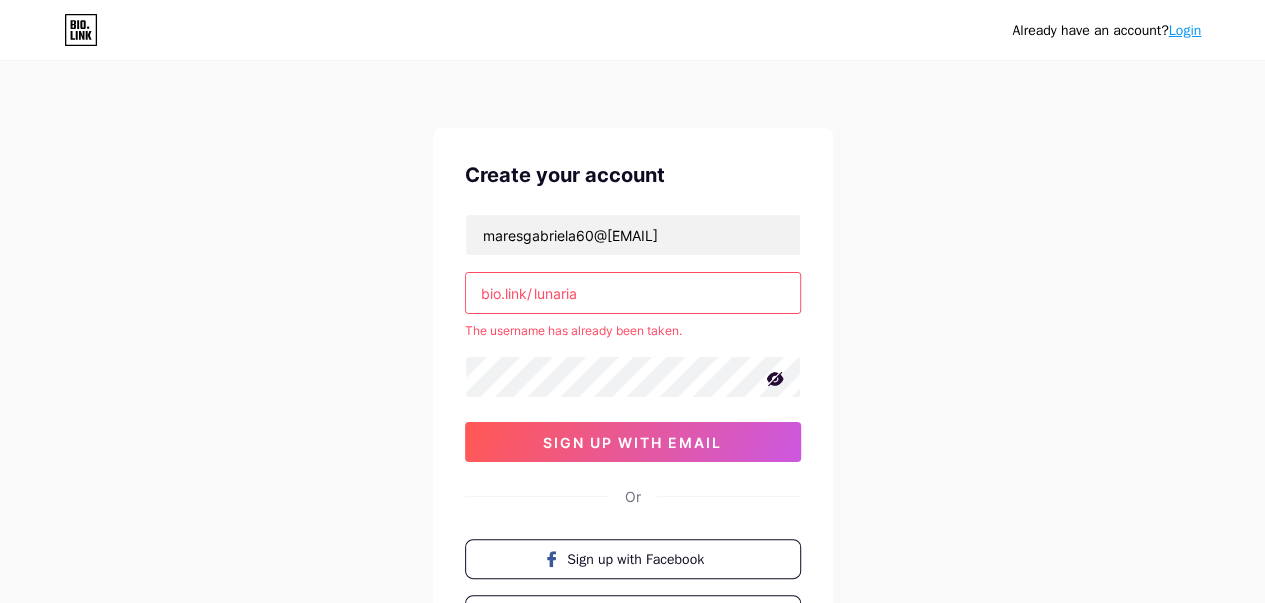 click on "lunaria" at bounding box center [633, 293] 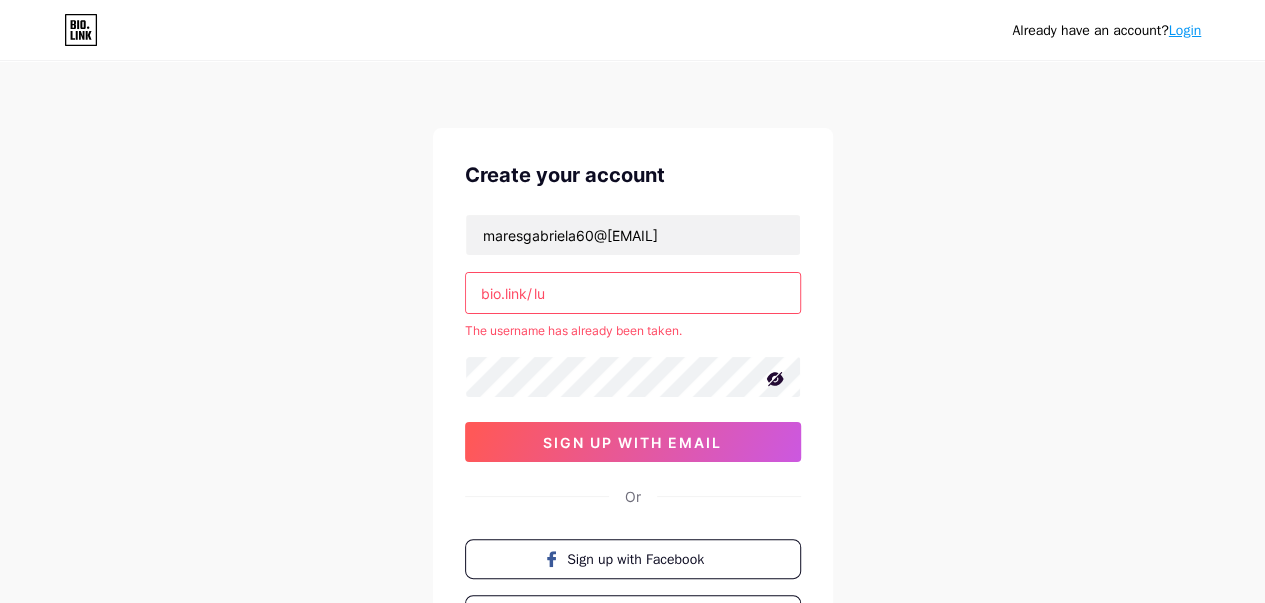 type on "l" 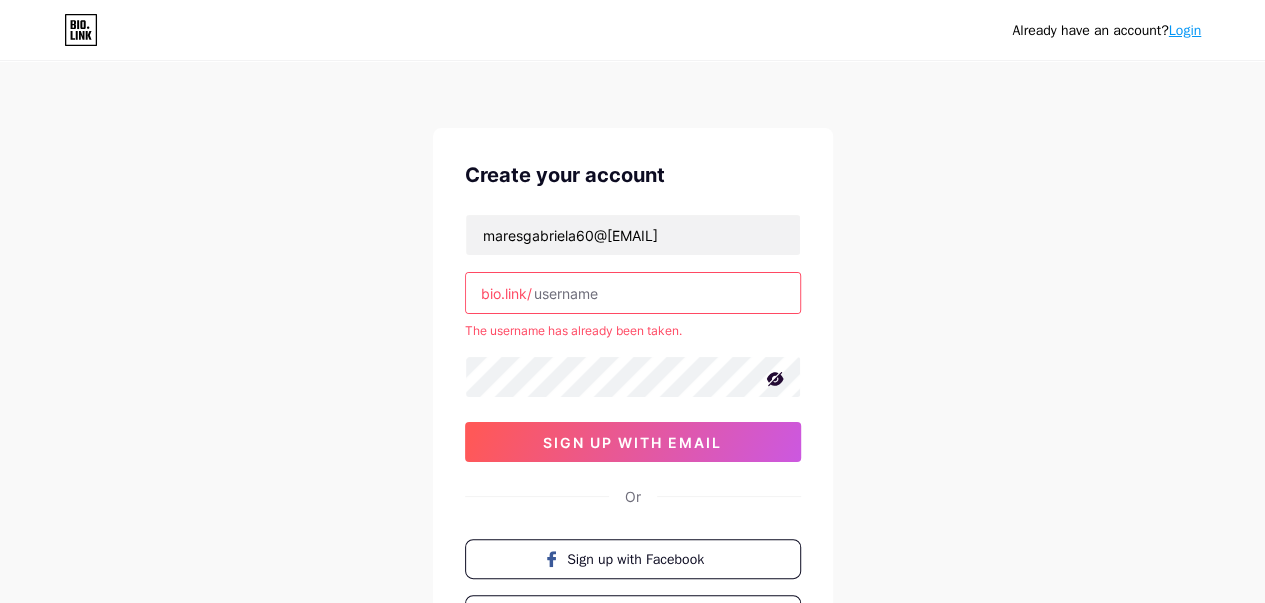 click at bounding box center (633, 293) 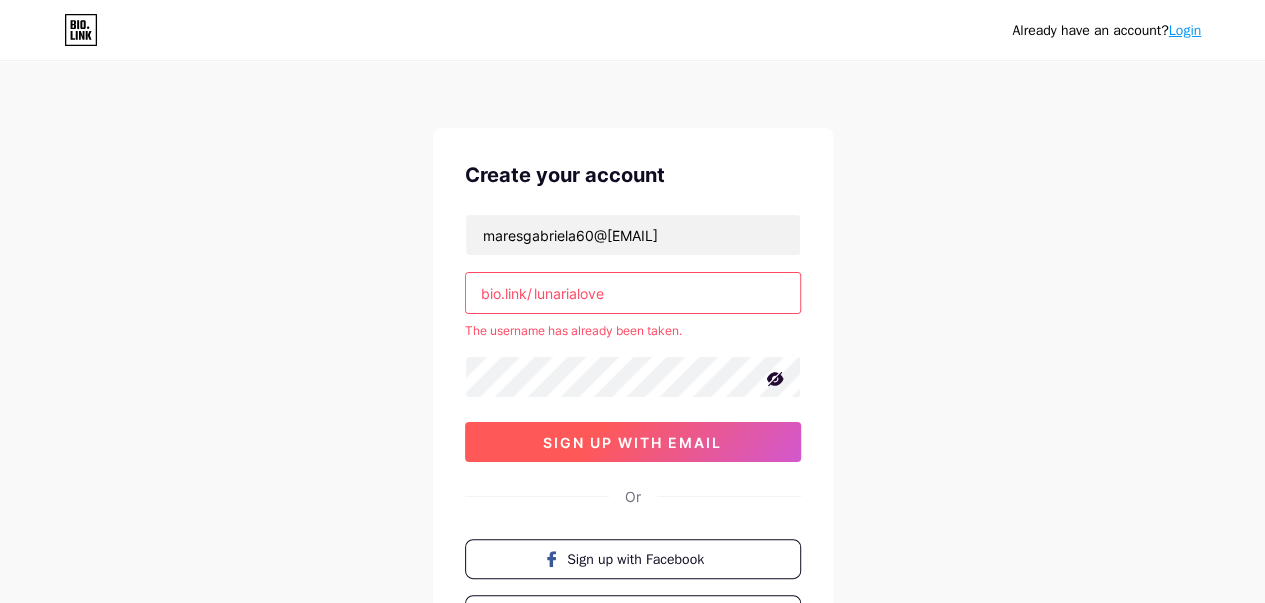 click on "sign up with email" at bounding box center (632, 442) 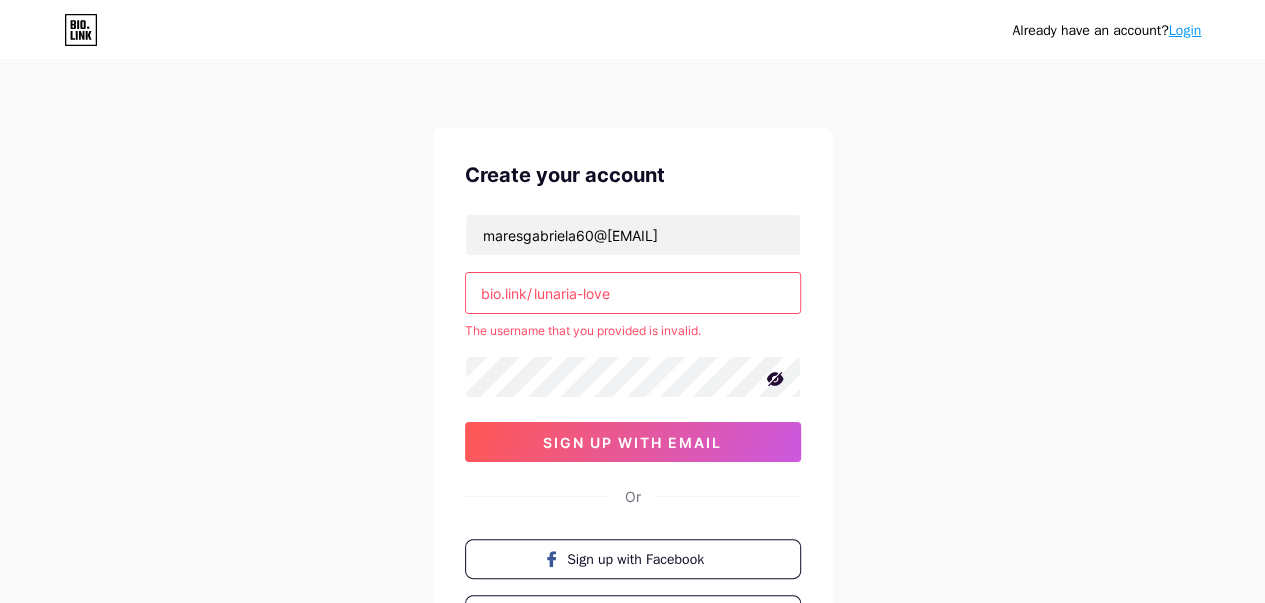 click on "lunaria-love" at bounding box center (633, 293) 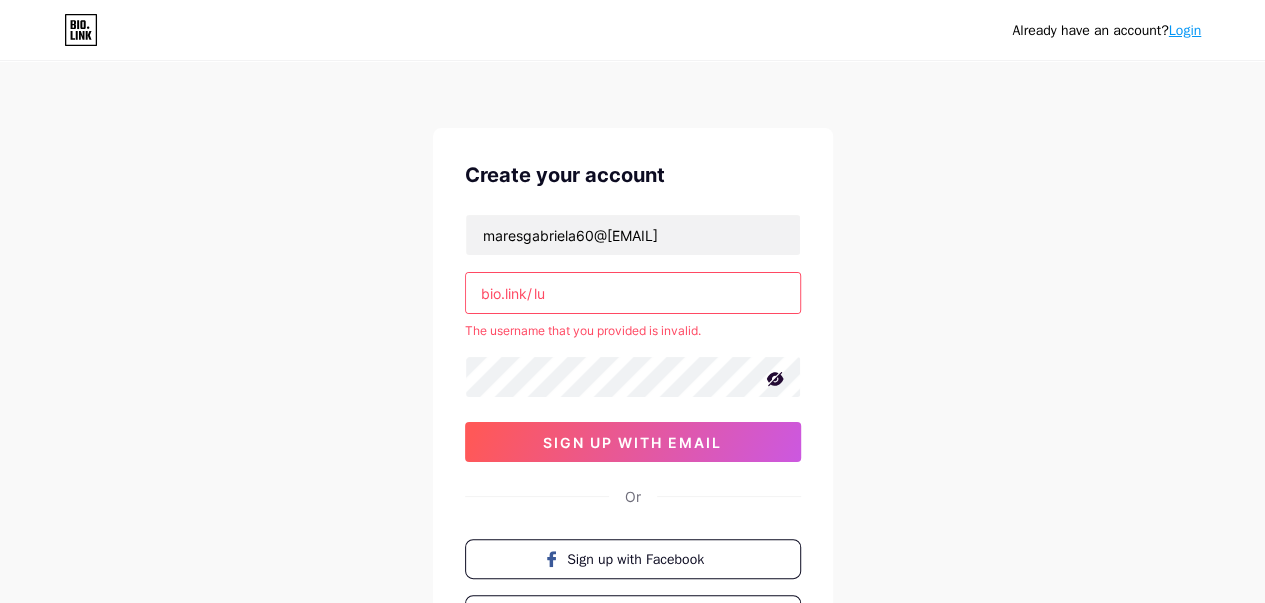 type on "l" 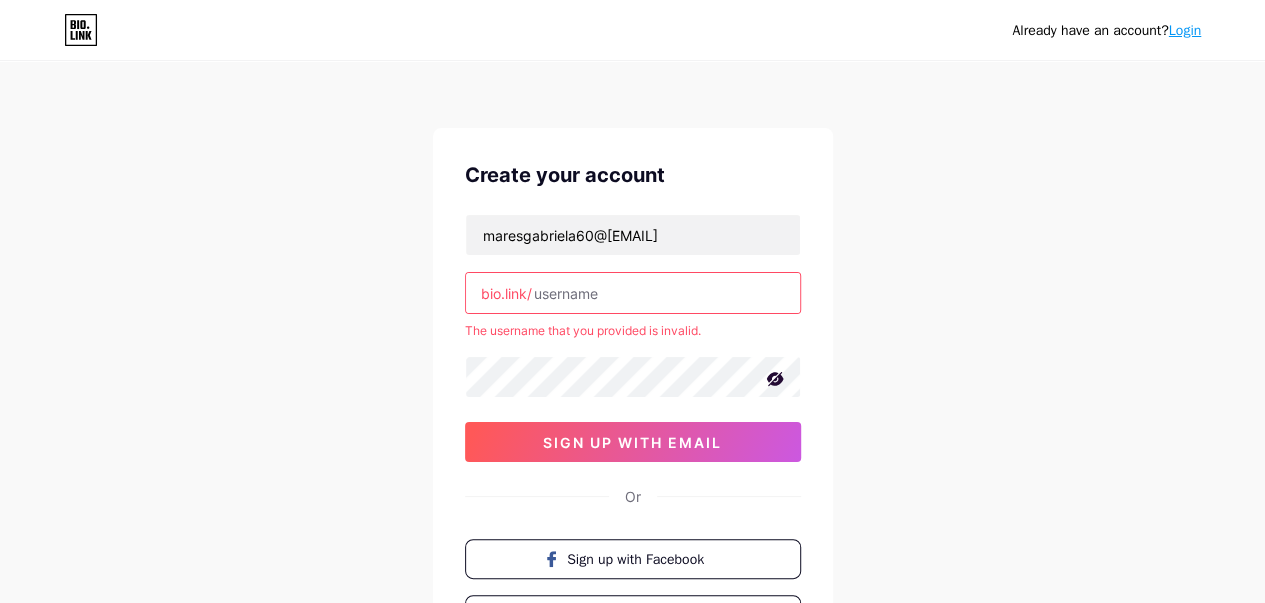 click at bounding box center [633, 293] 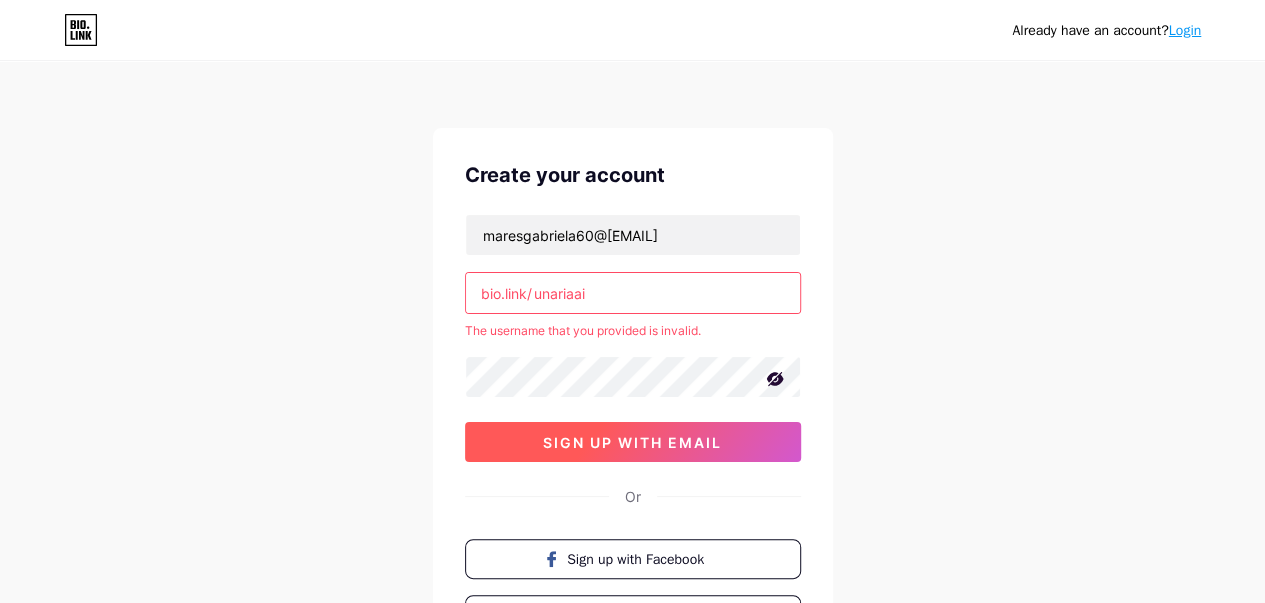 click on "sign up with email" at bounding box center [632, 442] 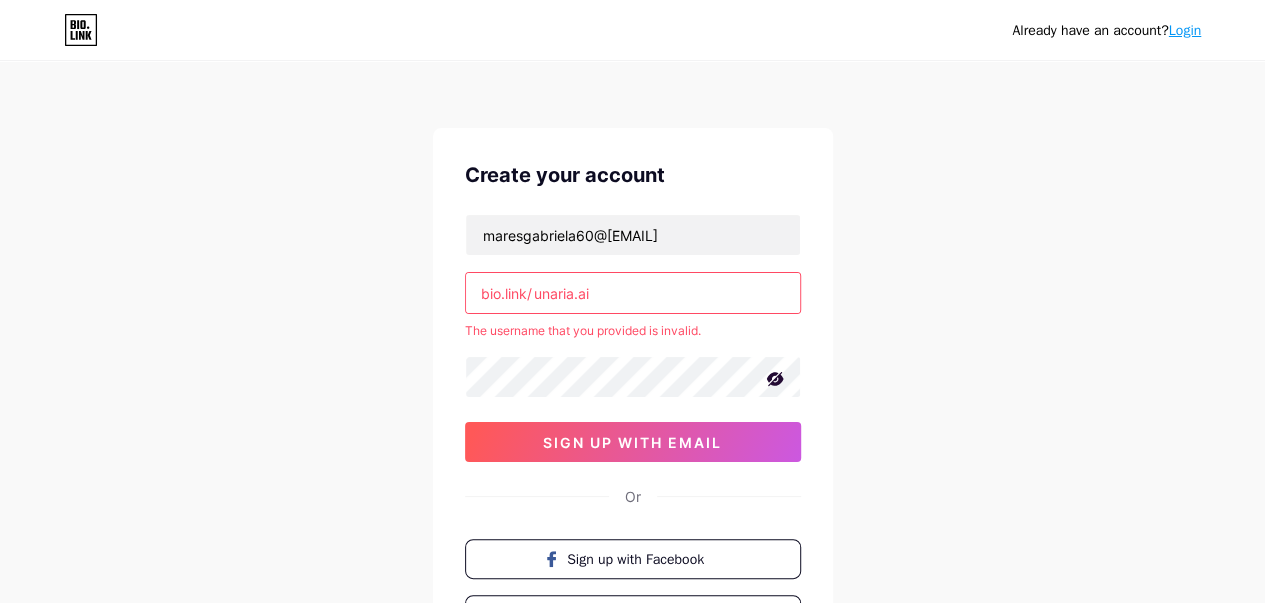 click on "unaria.ai" at bounding box center [633, 293] 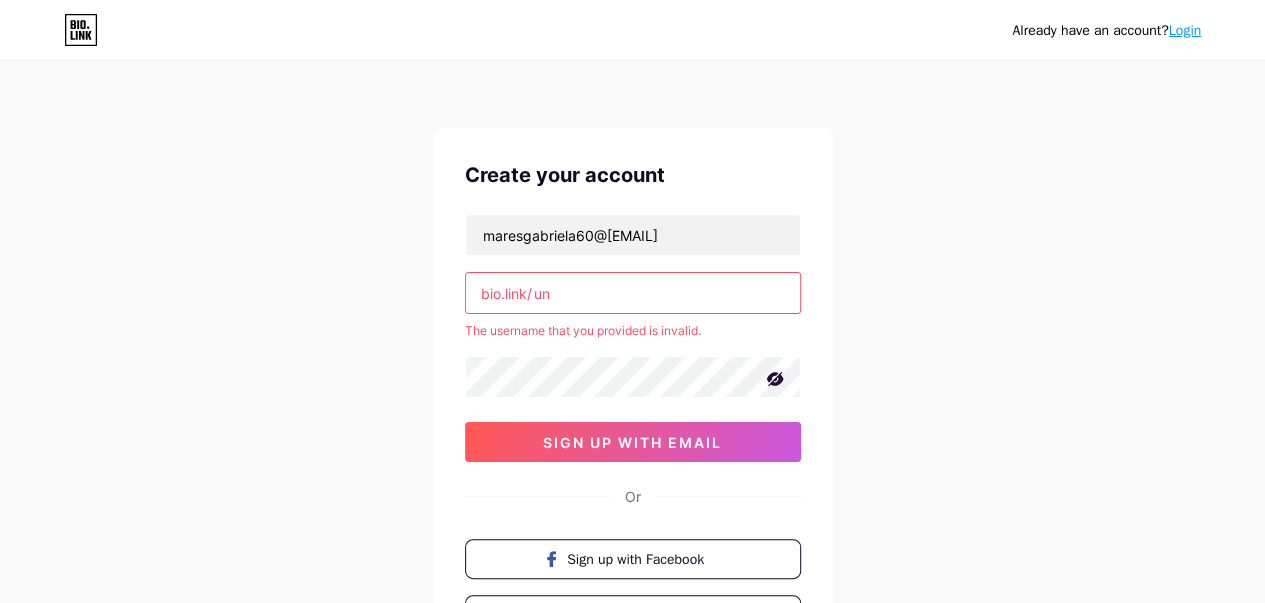 type on "u" 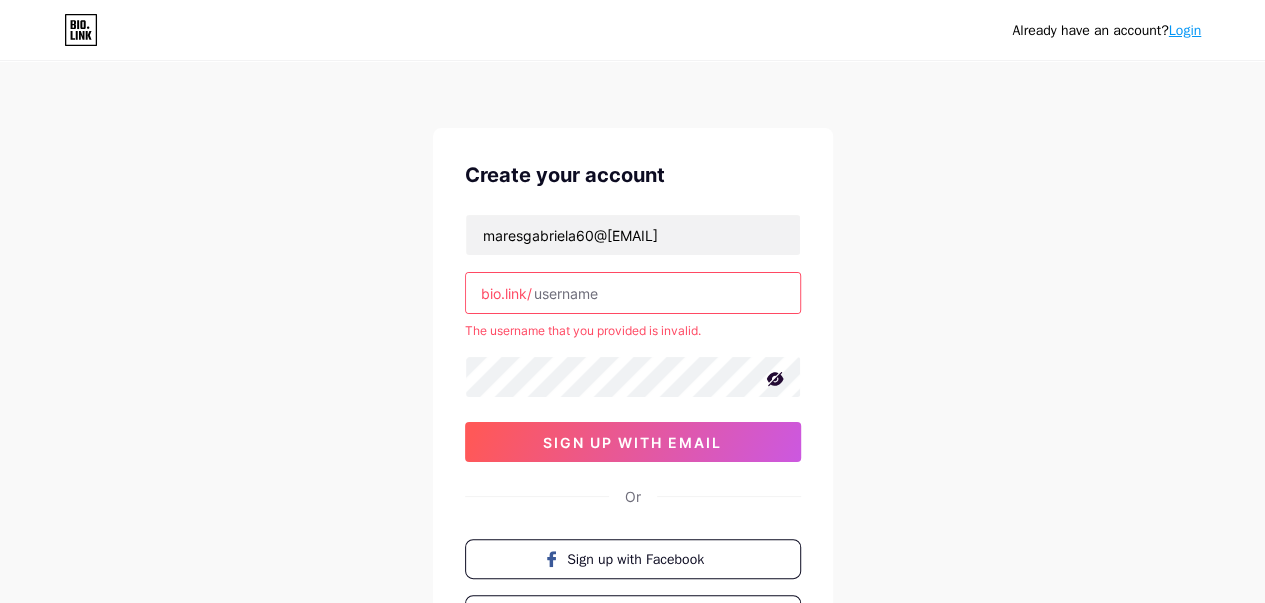 click at bounding box center (633, 293) 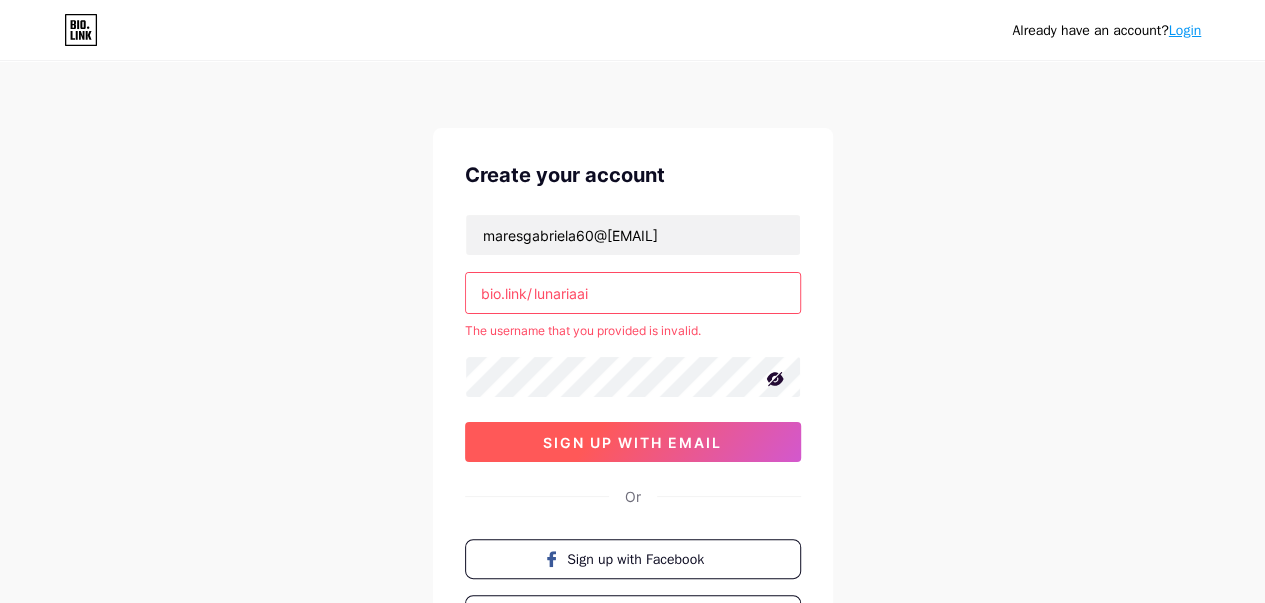 click on "sign up with email" at bounding box center [632, 442] 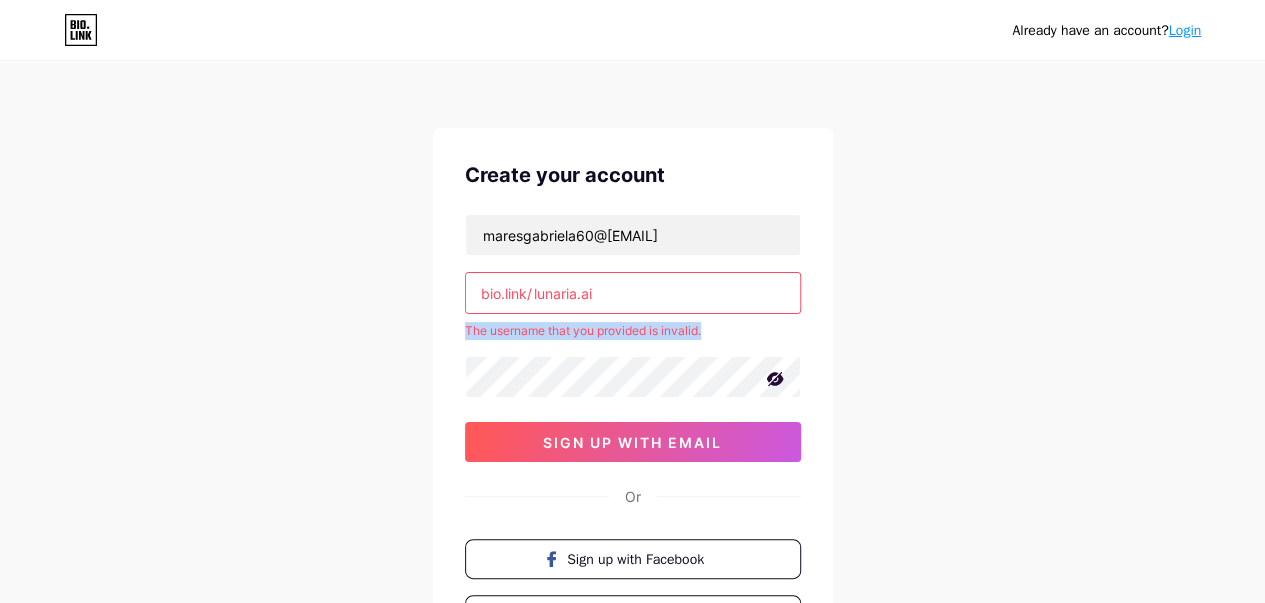 drag, startPoint x: 476, startPoint y: 329, endPoint x: 719, endPoint y: 330, distance: 243.00206 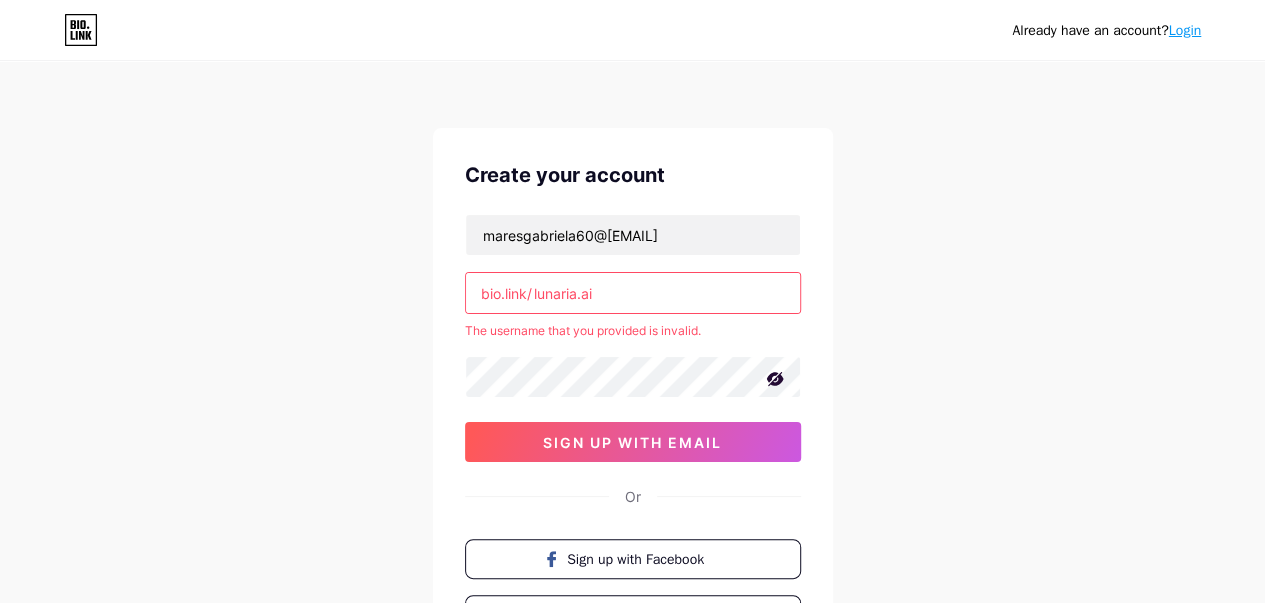 drag, startPoint x: 596, startPoint y: 299, endPoint x: 626, endPoint y: 273, distance: 39.698868 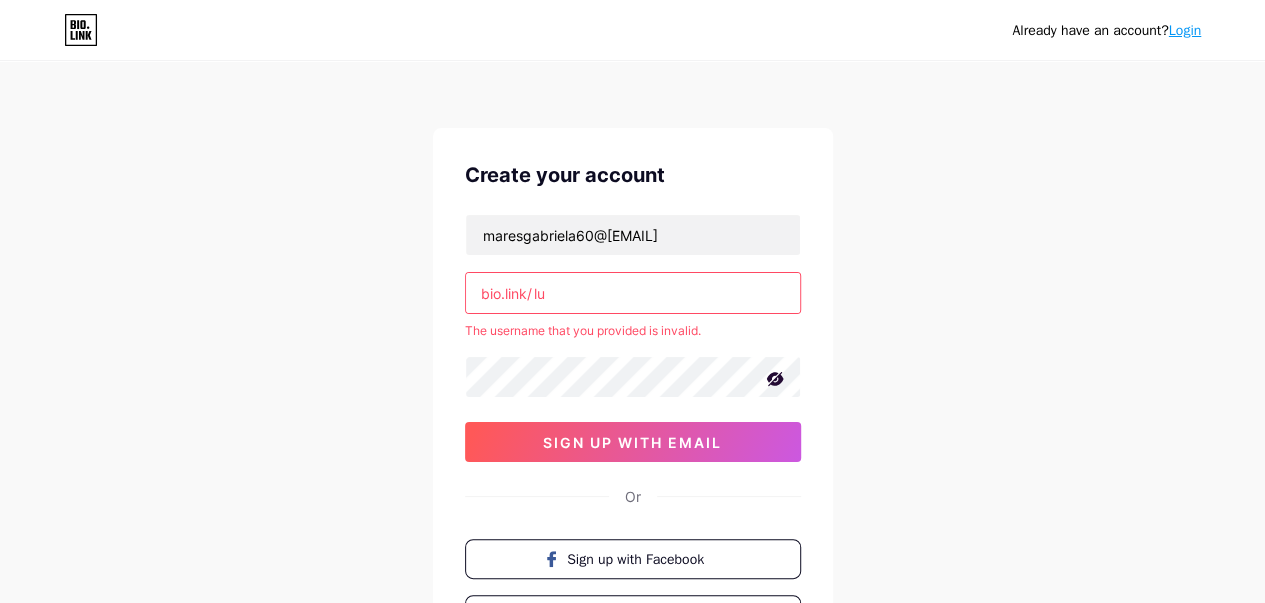 type on "l" 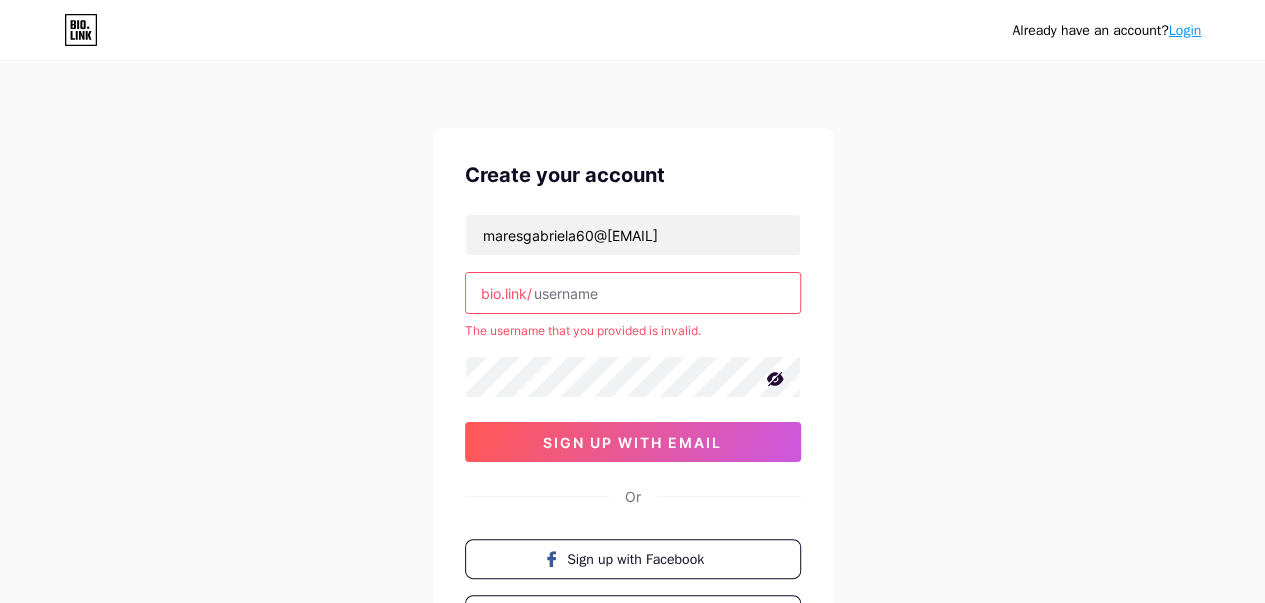 click at bounding box center (633, 293) 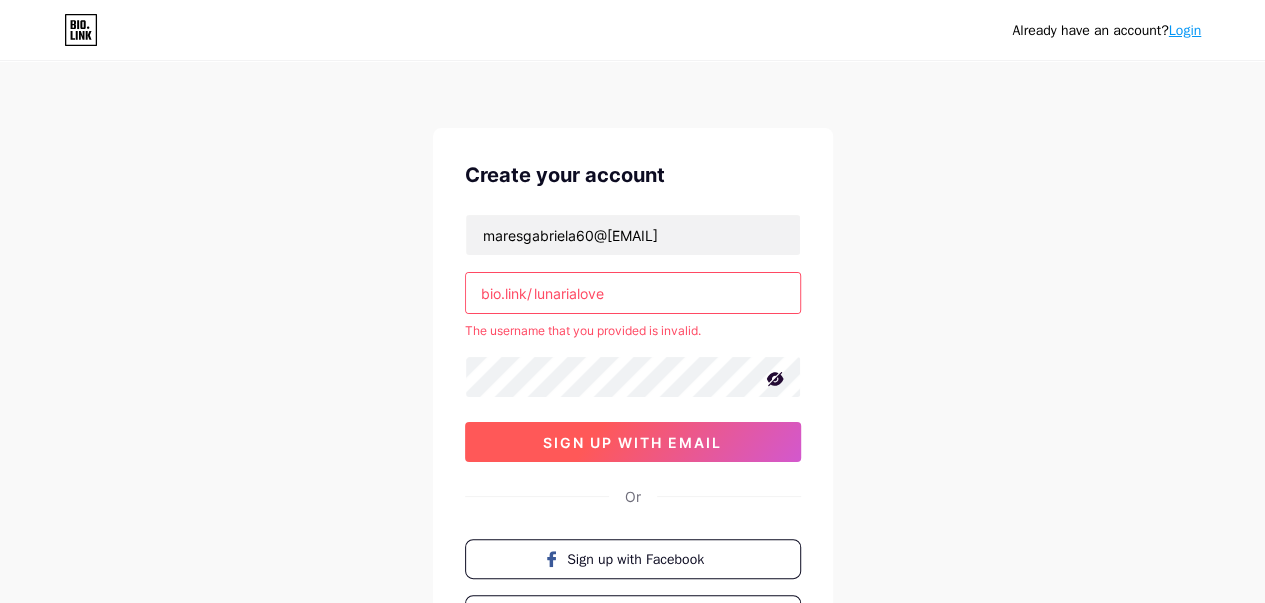 click on "sign up with email" at bounding box center [632, 442] 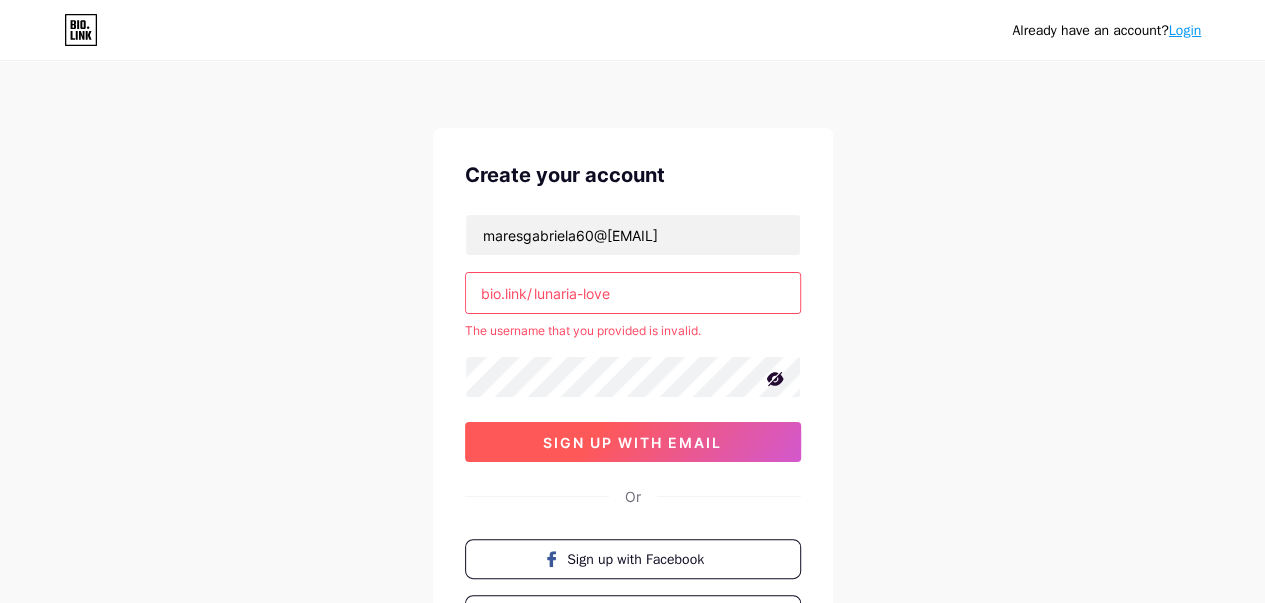 click on "sign up with email" at bounding box center (632, 442) 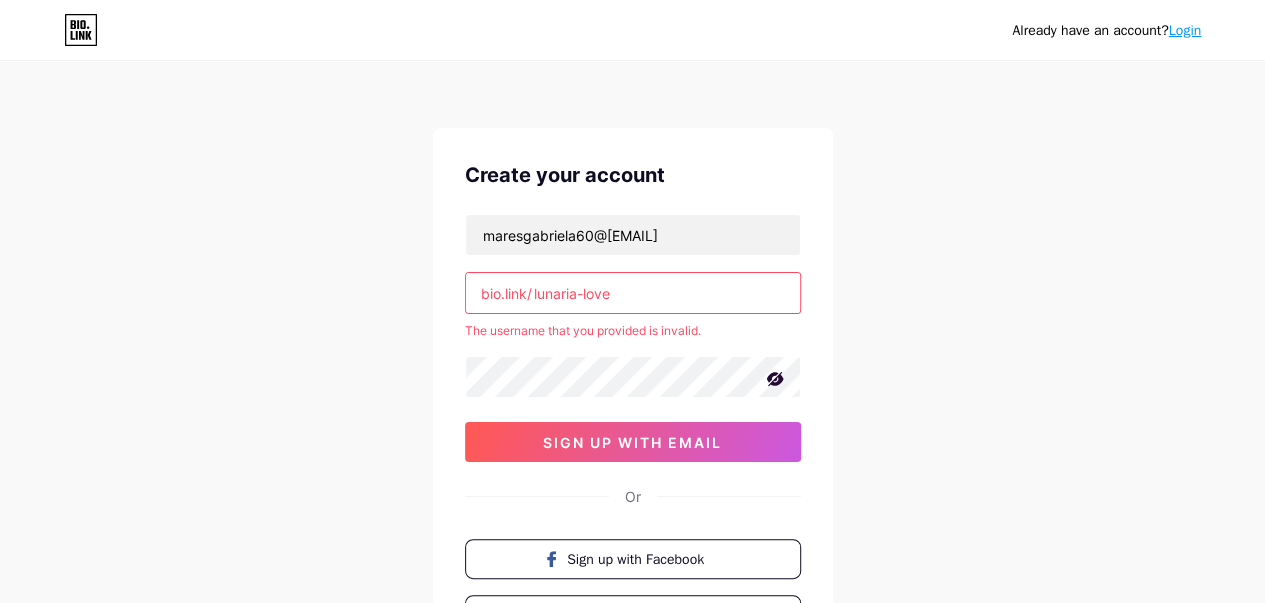 drag, startPoint x: 526, startPoint y: 289, endPoint x: 467, endPoint y: 279, distance: 59.841457 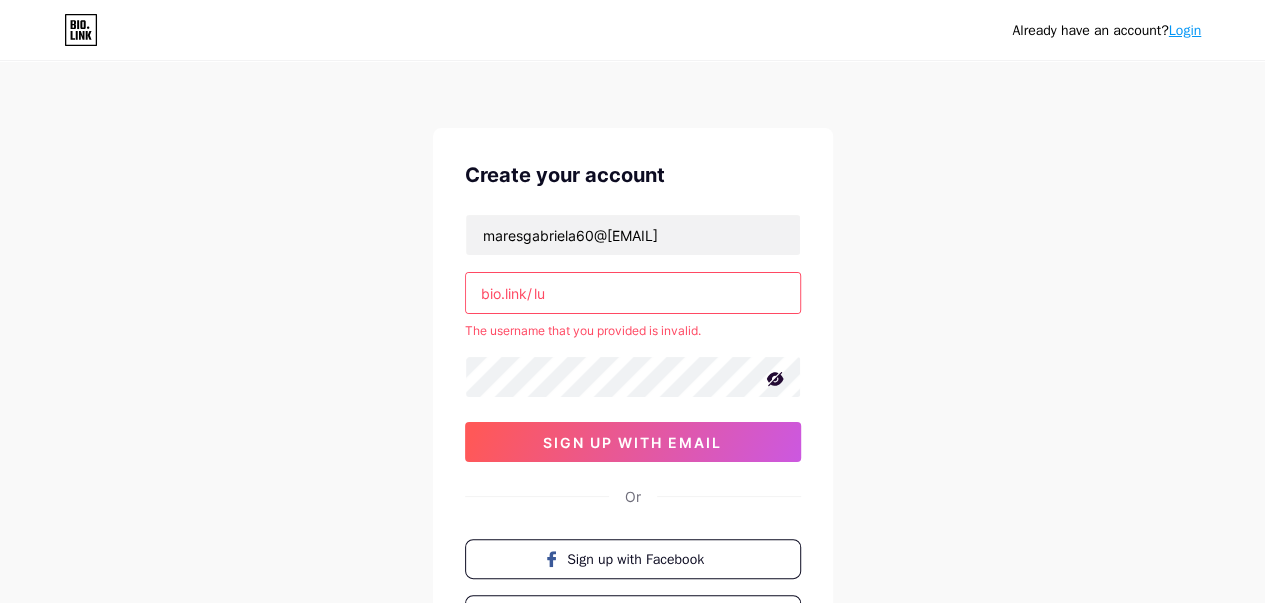 type on "l" 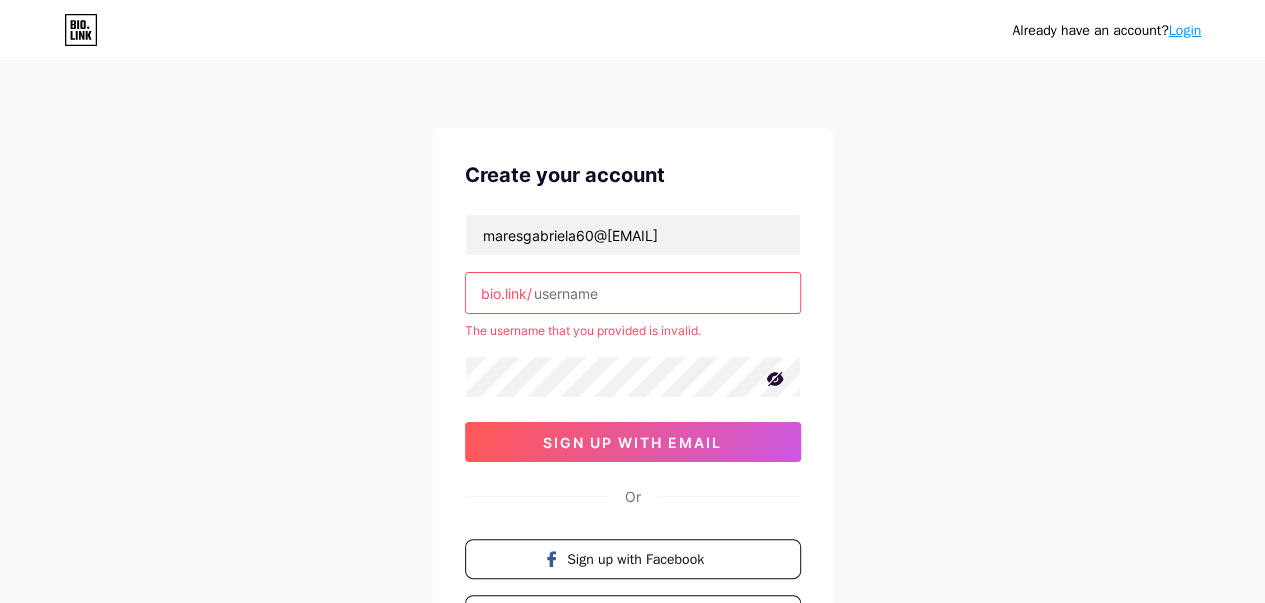 click at bounding box center [633, 293] 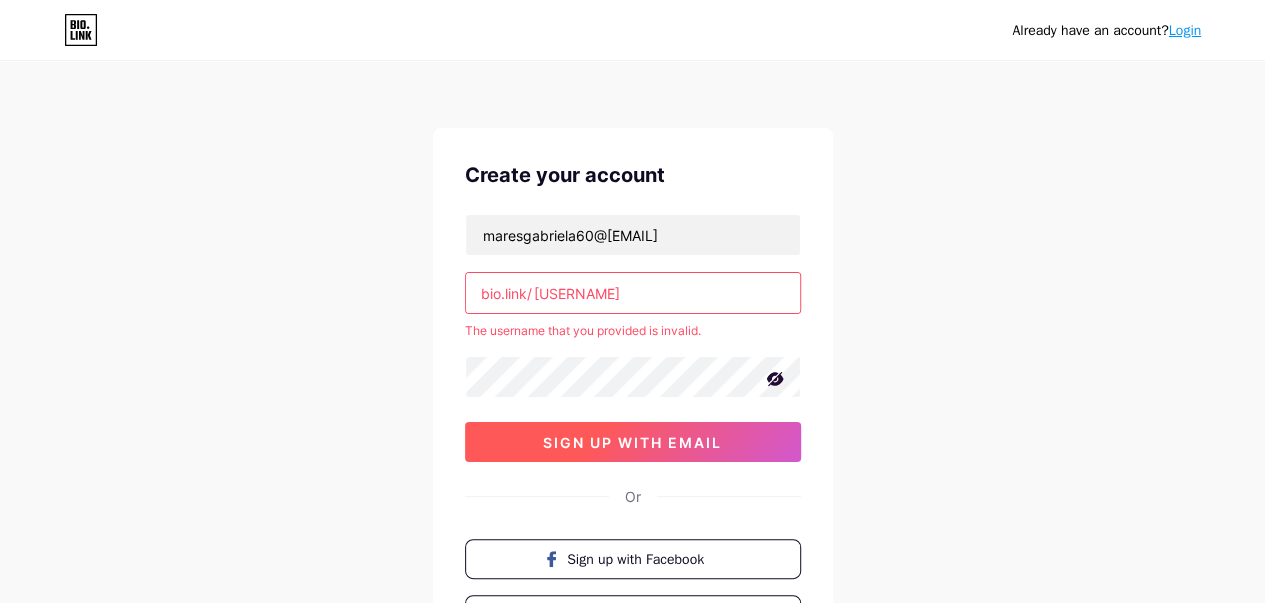 type on "[USERNAME]" 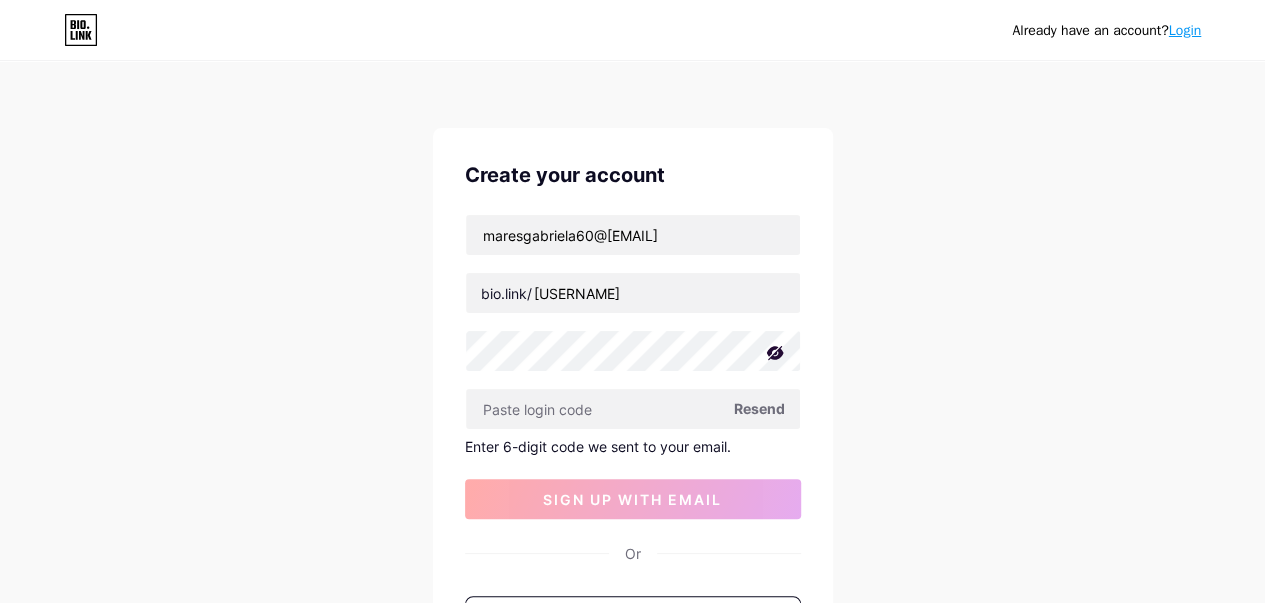 scroll, scrollTop: 100, scrollLeft: 0, axis: vertical 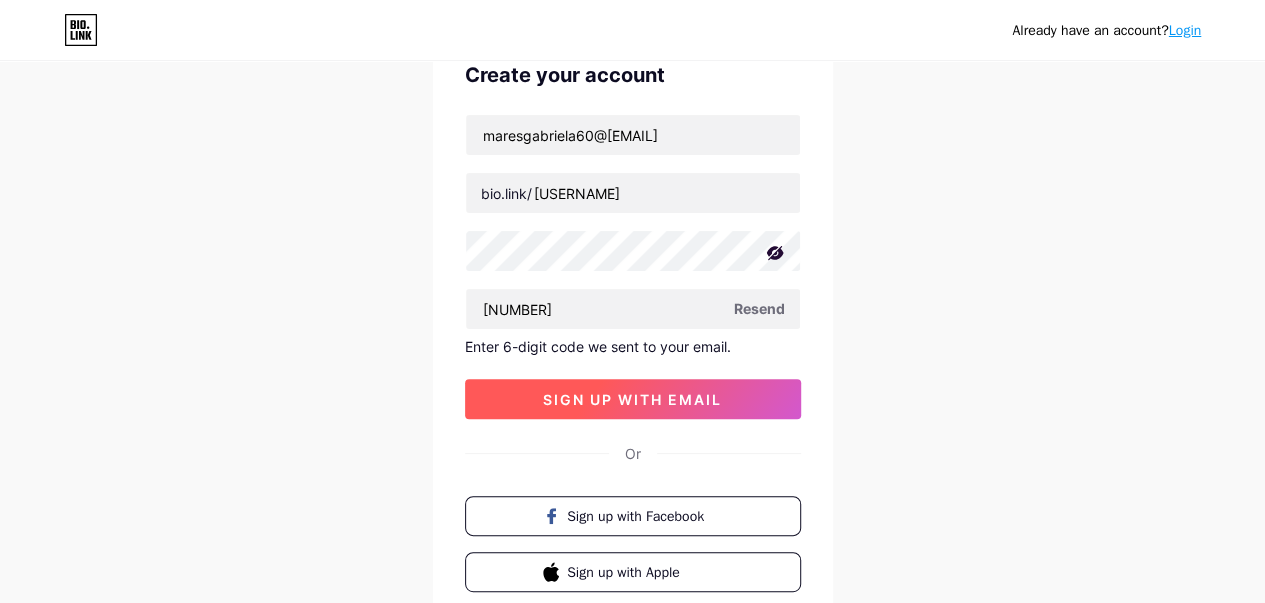 type on "[NUMBER]" 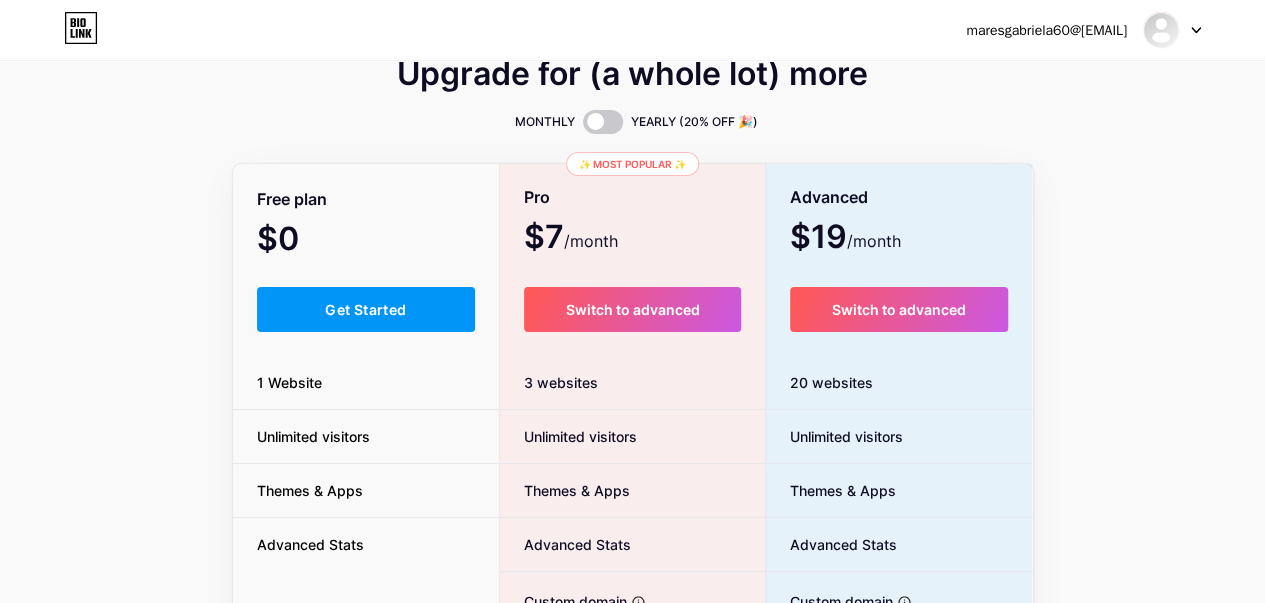 scroll, scrollTop: 0, scrollLeft: 0, axis: both 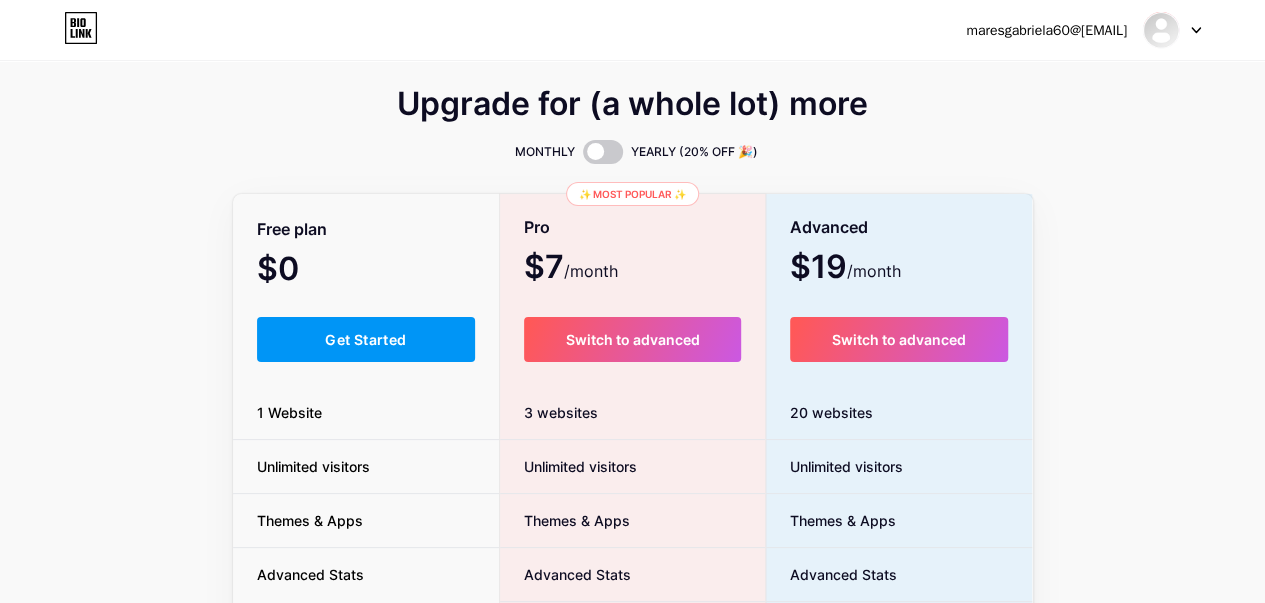click 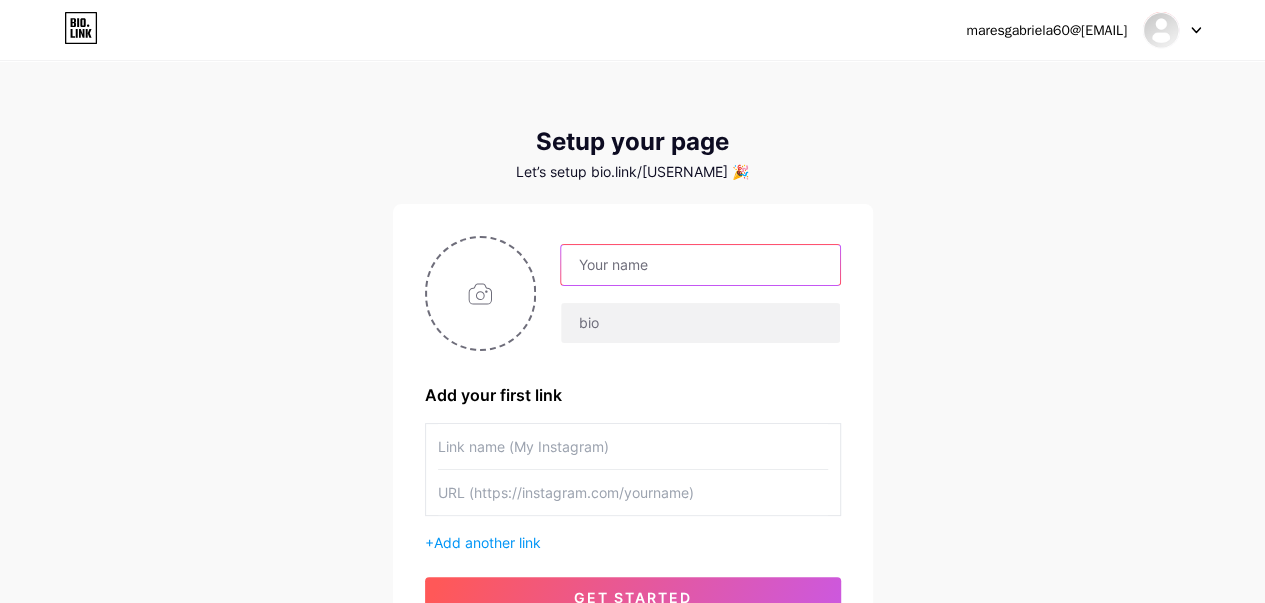 click at bounding box center [700, 265] 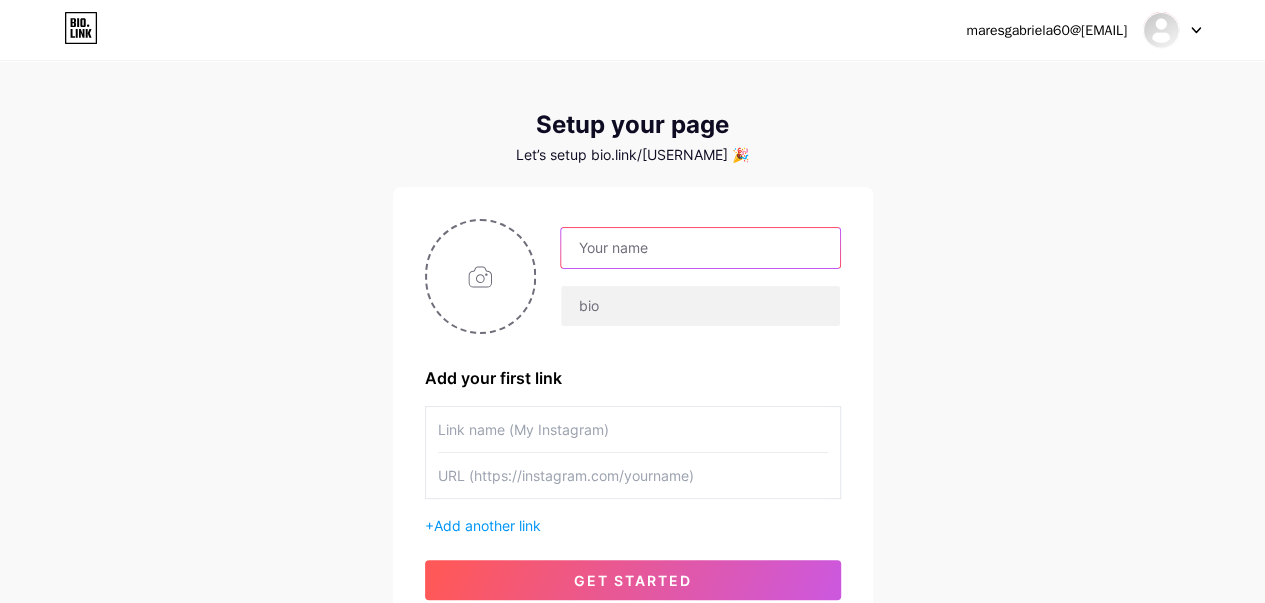 scroll, scrollTop: 100, scrollLeft: 0, axis: vertical 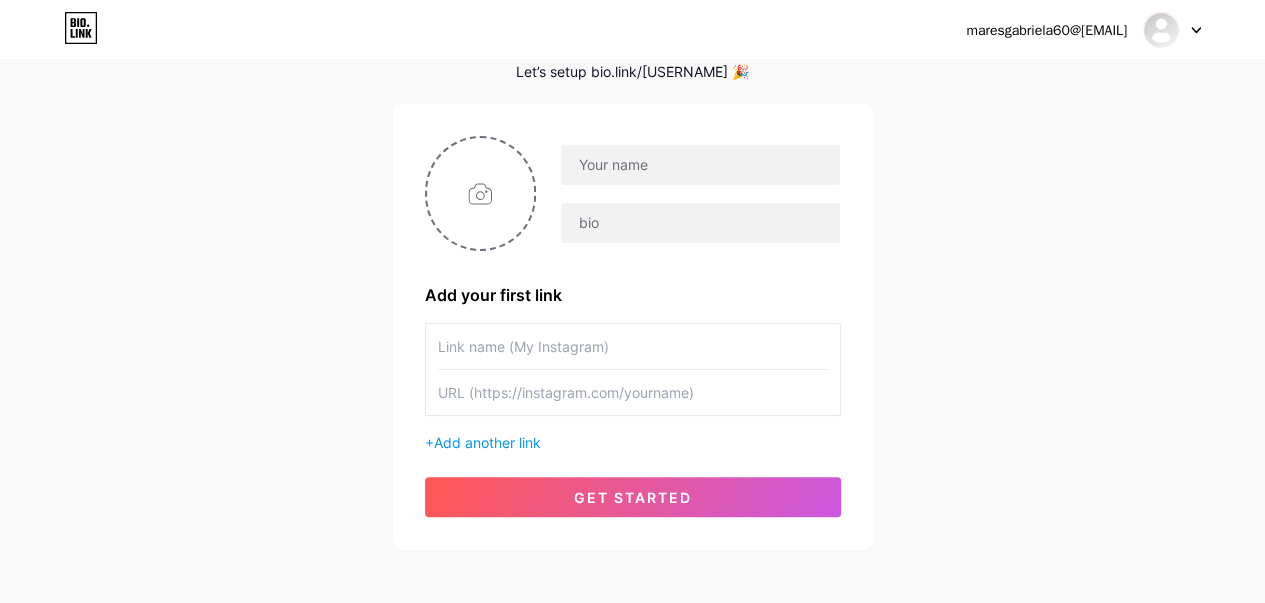 click on "maresgabriela60@[EMAIL] Dashboard Logout Setup your page Let’s setup bio.link/[USERNAME] 🎉 Add your first link + Add another link get started" at bounding box center (632, 256) 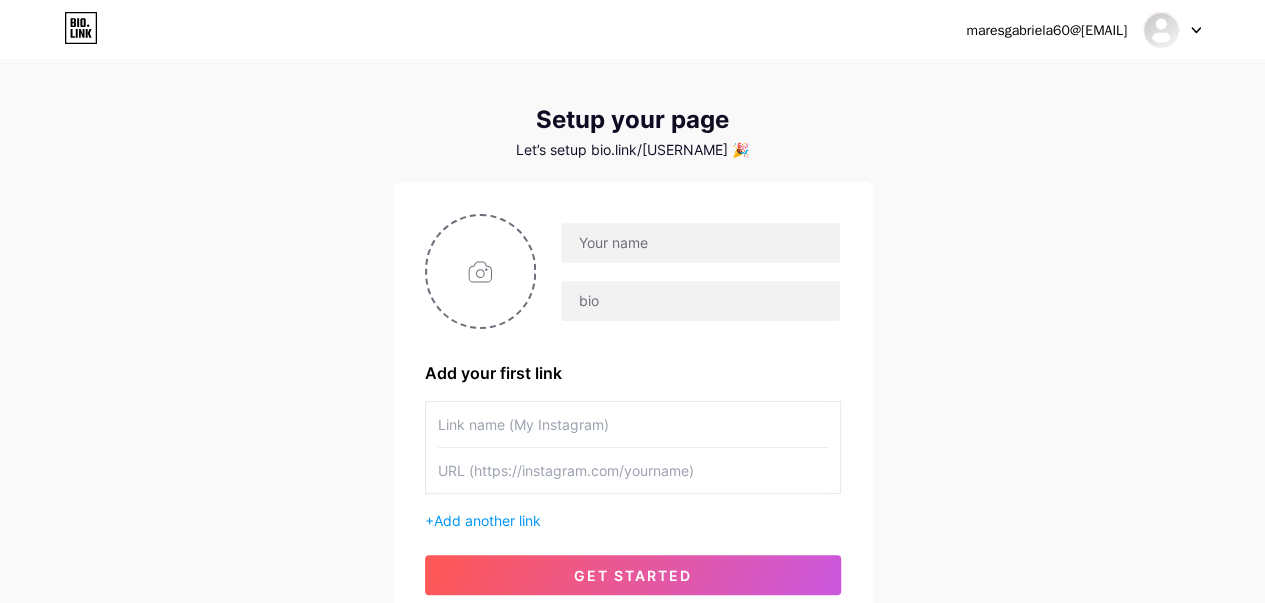 scroll, scrollTop: 0, scrollLeft: 0, axis: both 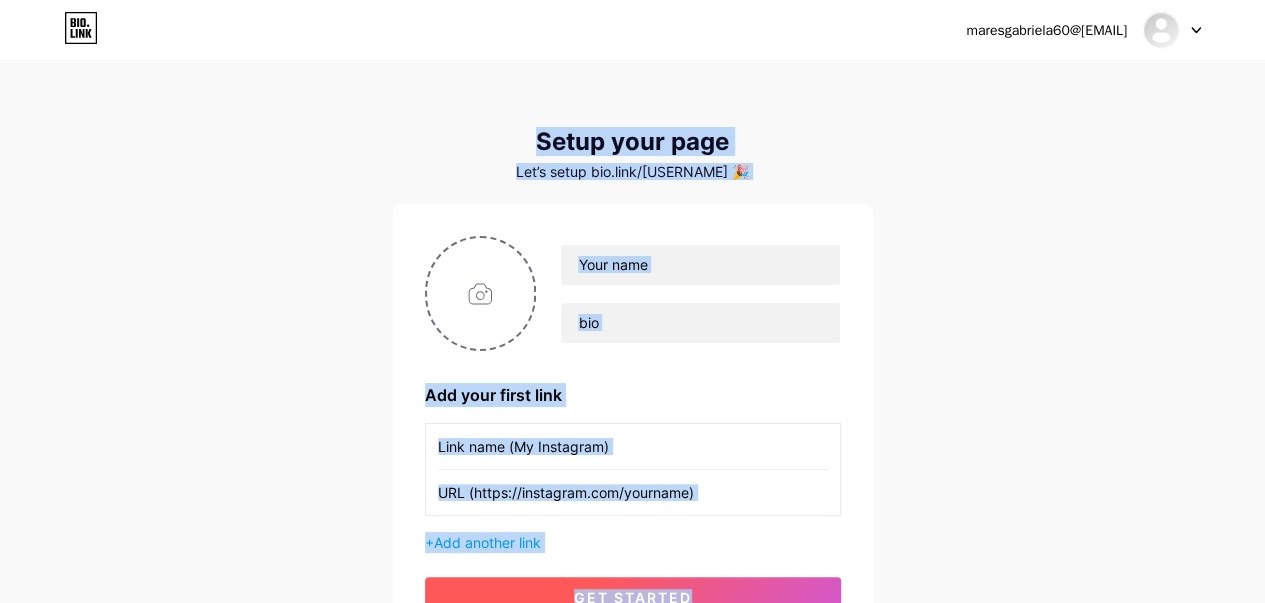 drag, startPoint x: 370, startPoint y: 105, endPoint x: 692, endPoint y: 452, distance: 473.3846 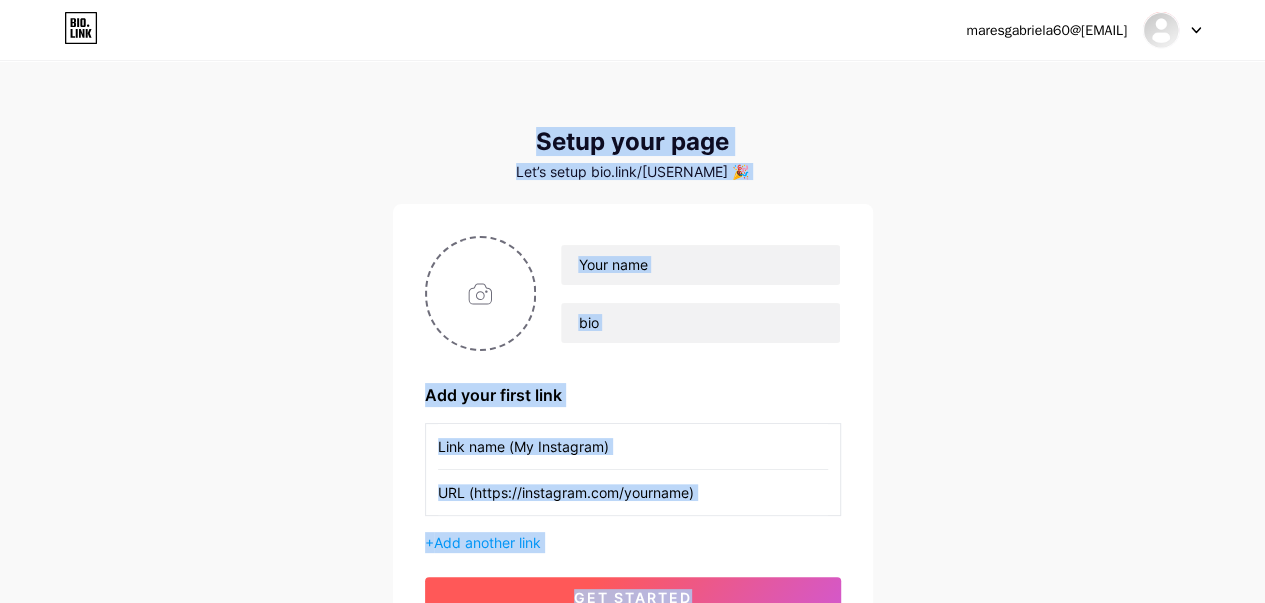 click on "maresgabriela60@[EMAIL] Dashboard Logout Setup your page Let’s setup bio.link/[USERNAME] 🎉 Add your first link + Add another link get started" at bounding box center (632, 356) 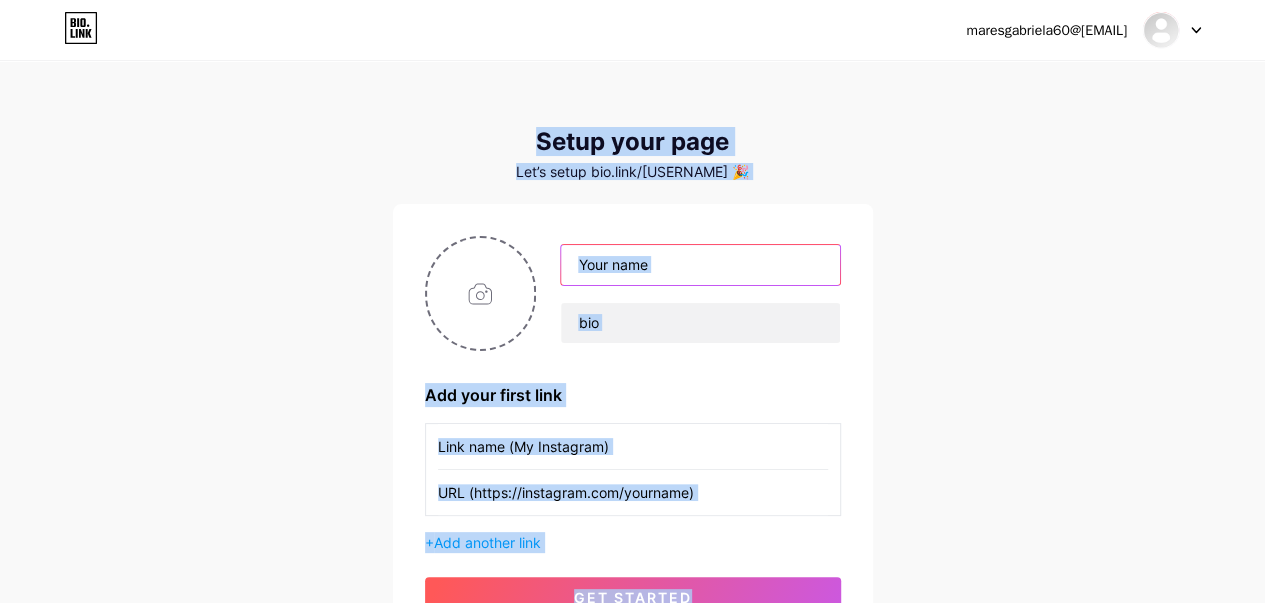 copy on "Setup your page Let’s setup bio.link/[USERNAME] 🎉 Add your first link + Add another link get started" 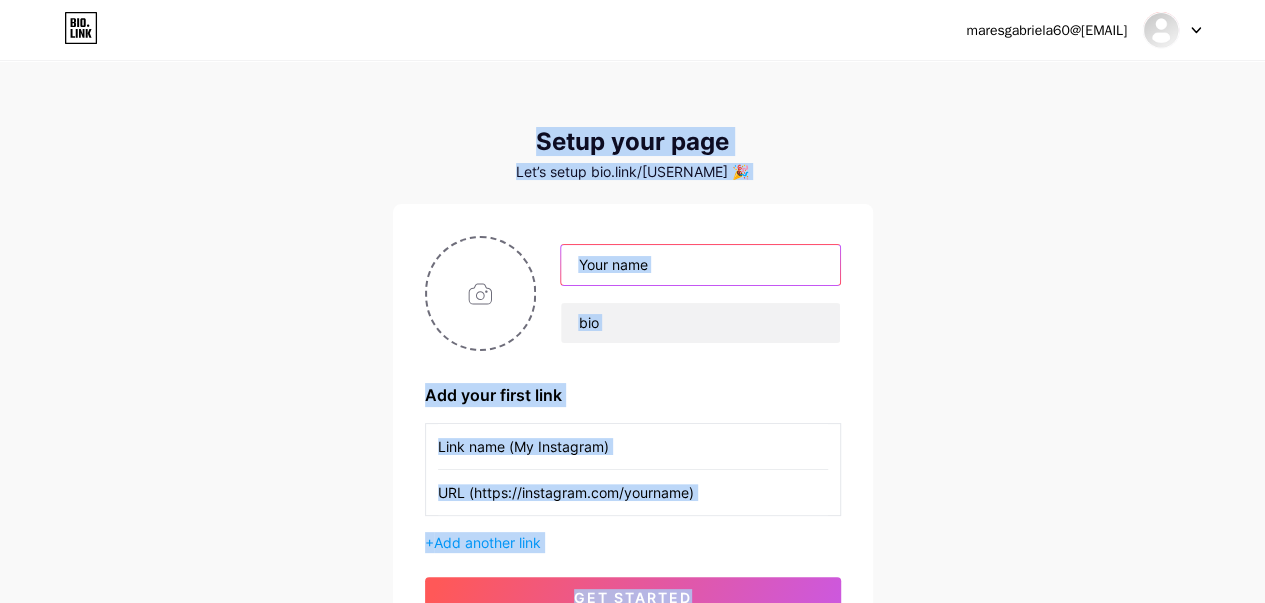 click at bounding box center (700, 265) 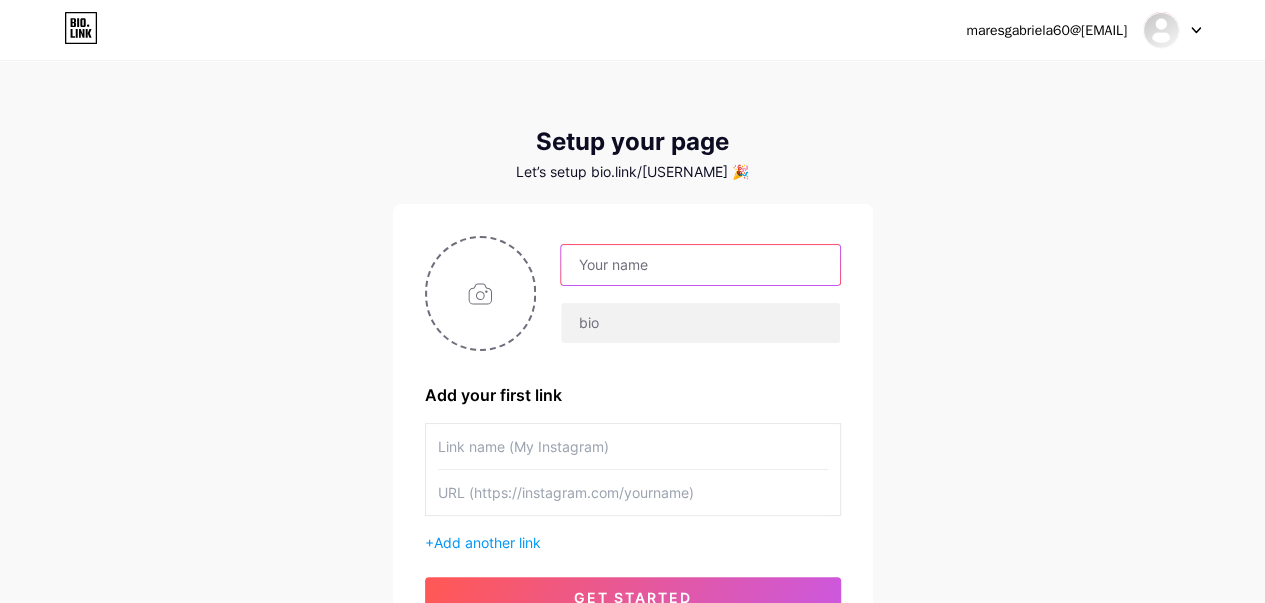 click at bounding box center (700, 265) 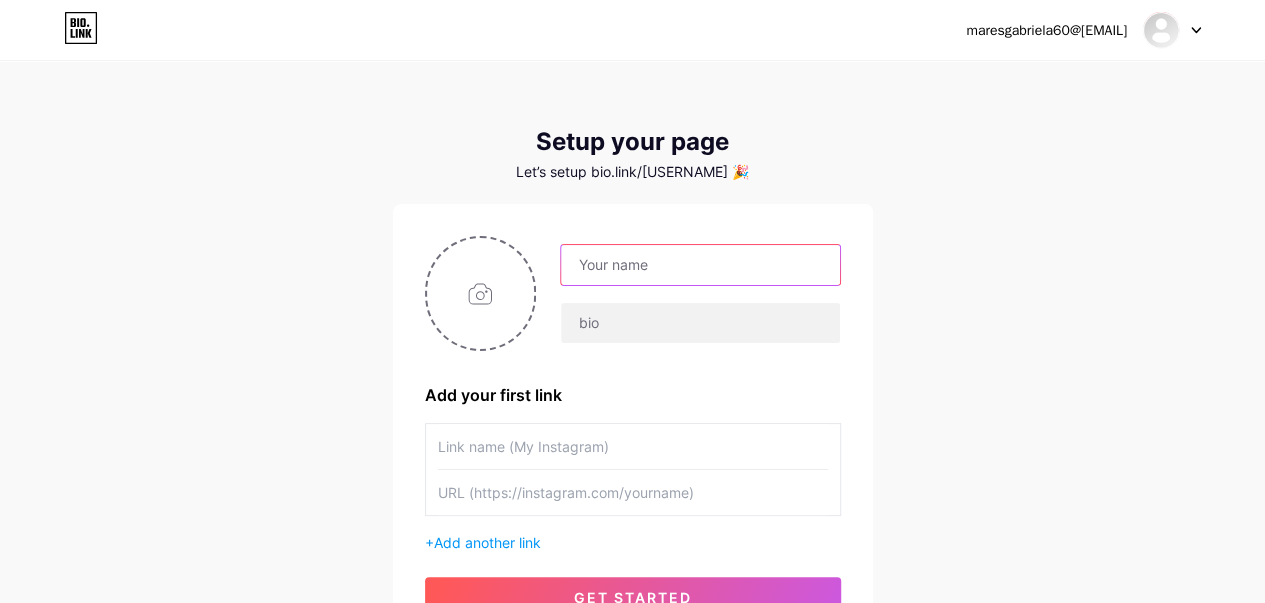 paste on "Lunaria Love – Digital Muse" 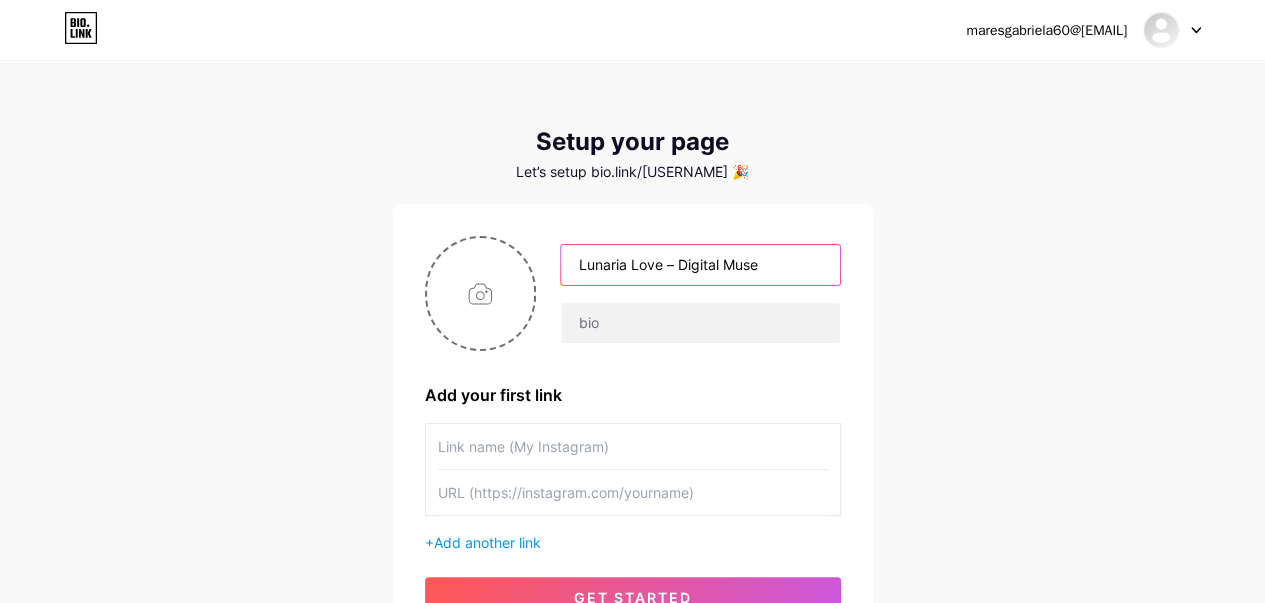 type on "Lunaria Love – Digital Muse" 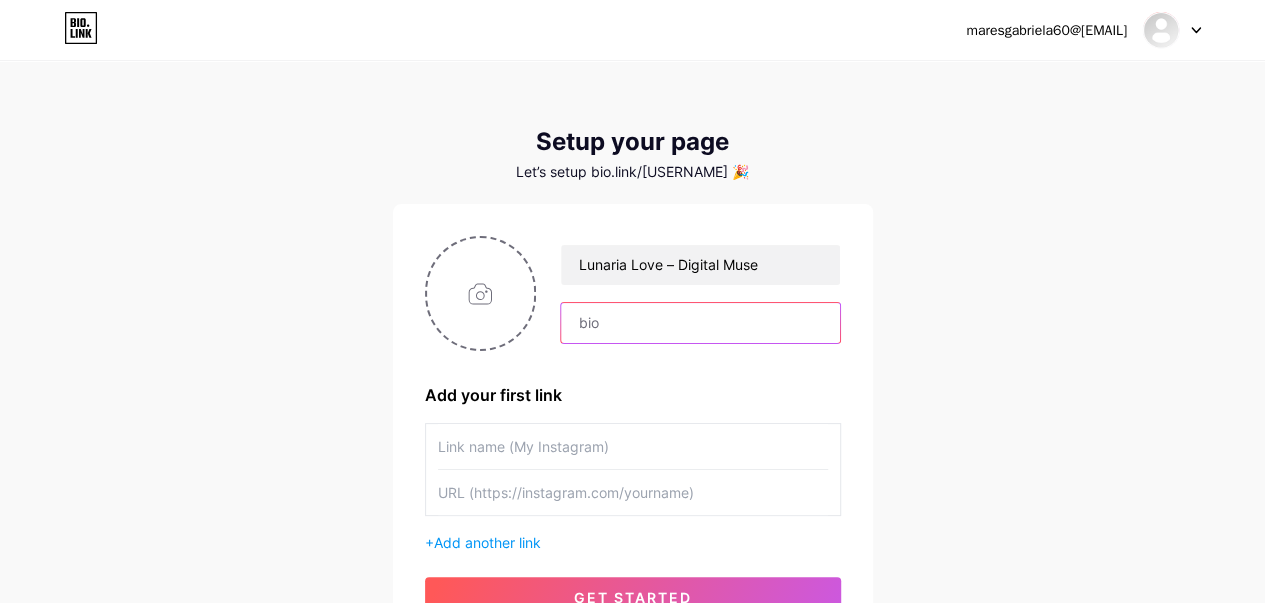 click at bounding box center (700, 323) 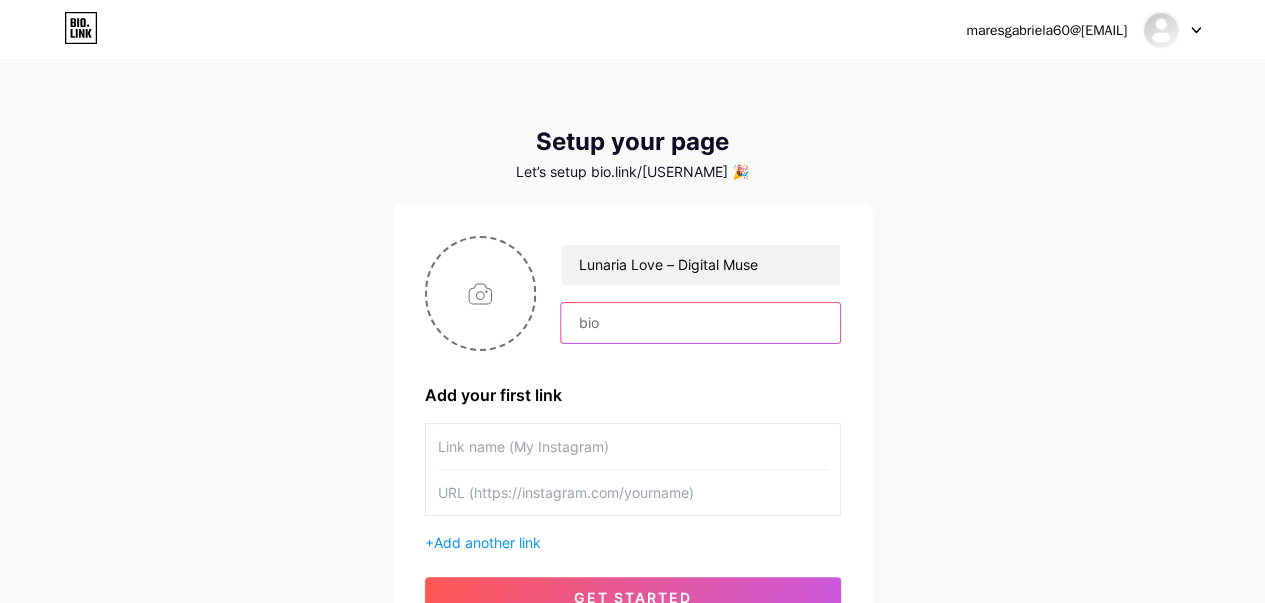 paste on "Lunaria Love – Digital Muse" 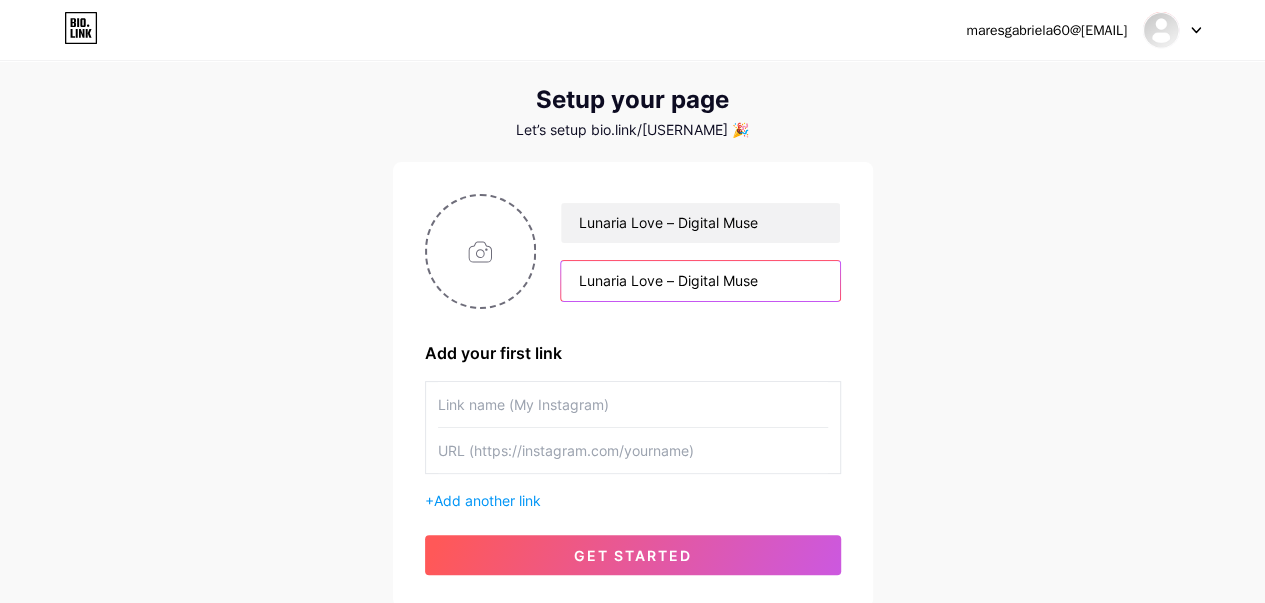 scroll, scrollTop: 100, scrollLeft: 0, axis: vertical 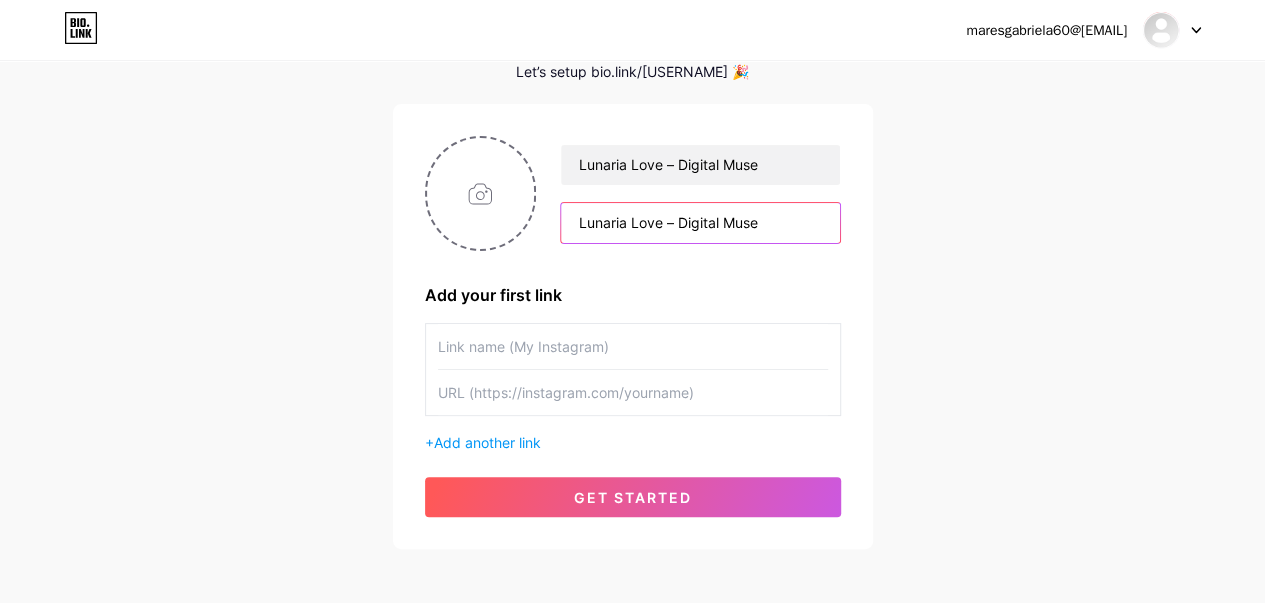 type on "Lunaria Love – Digital Muse" 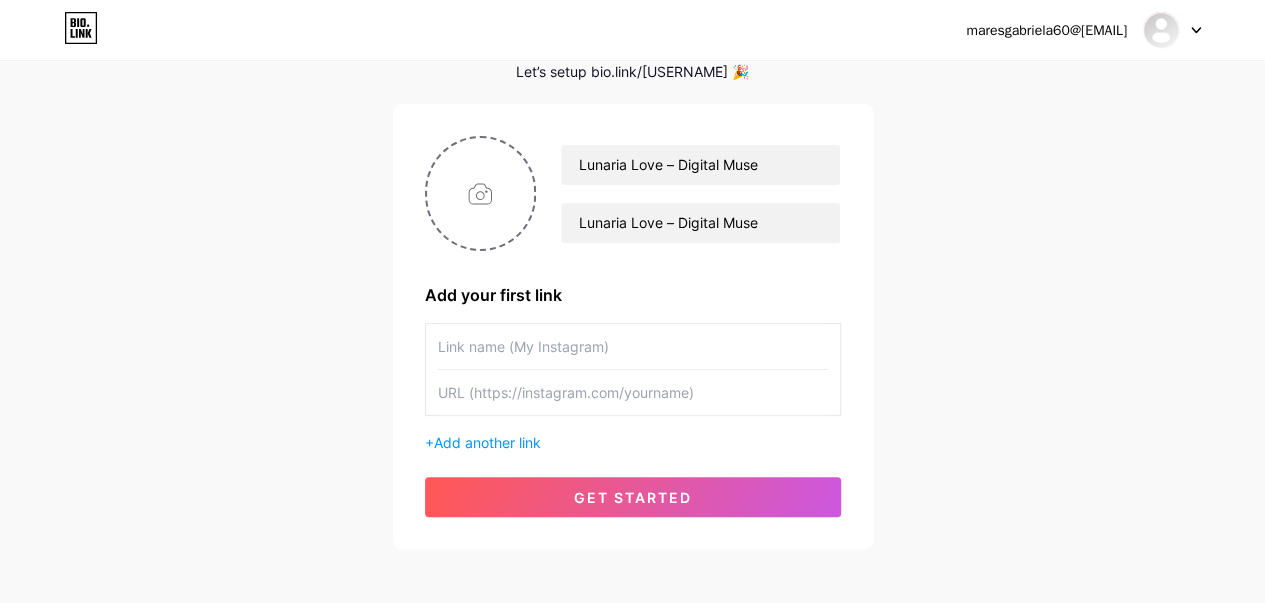 click at bounding box center (633, 346) 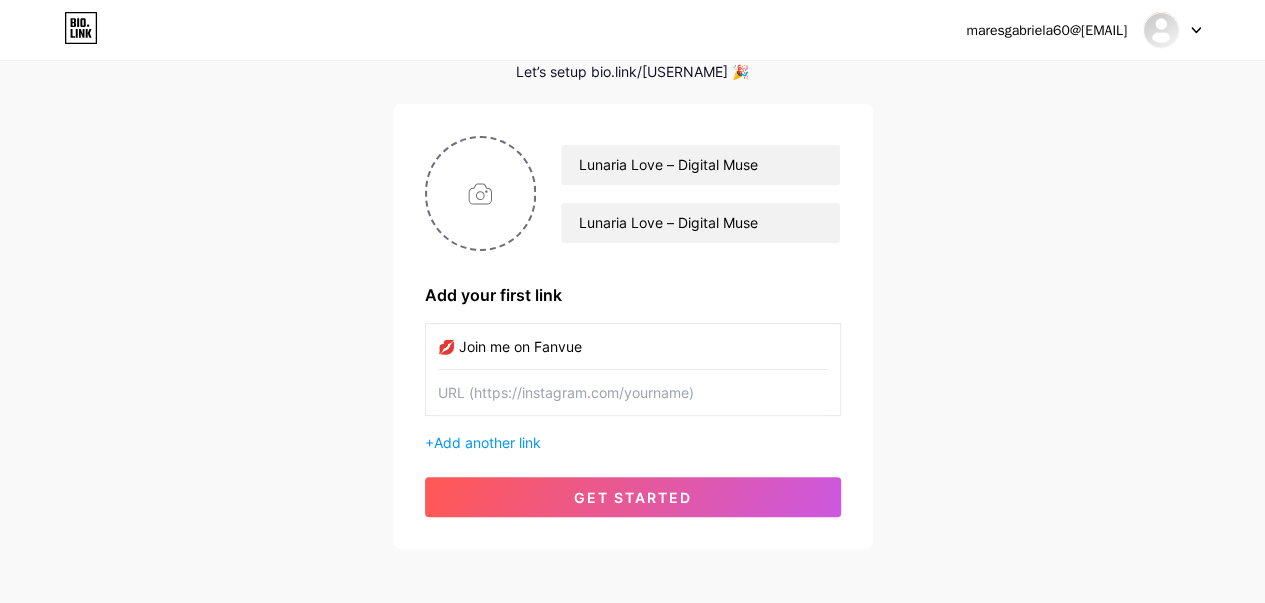 type on "💋 Join me on Fanvue" 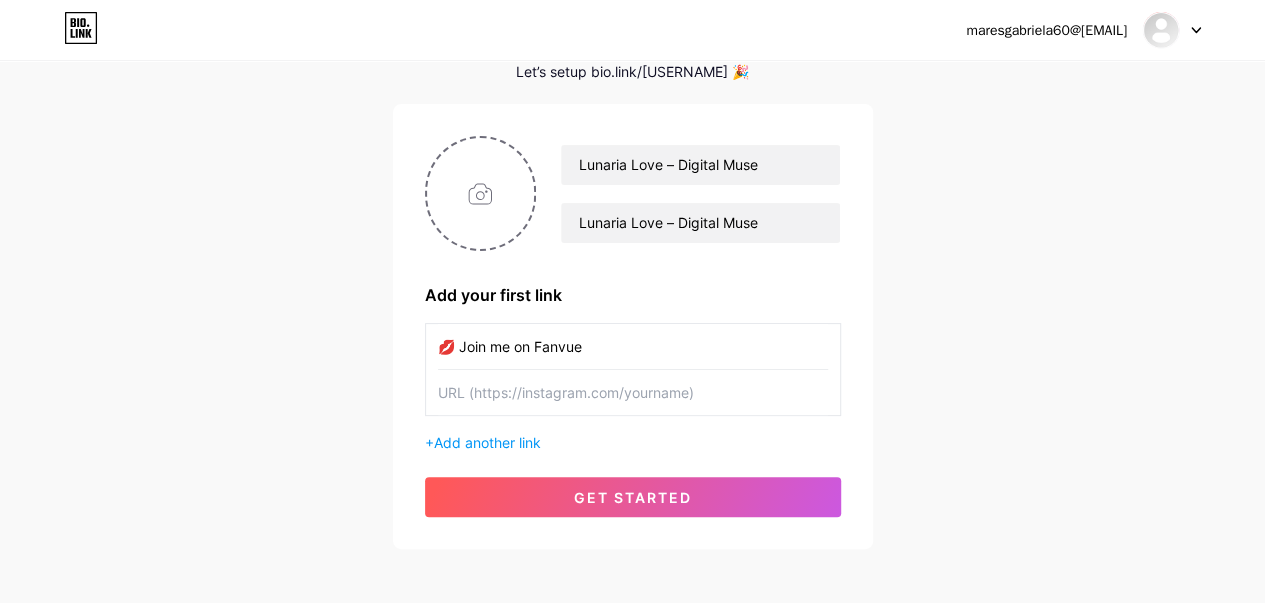 click at bounding box center (633, 392) 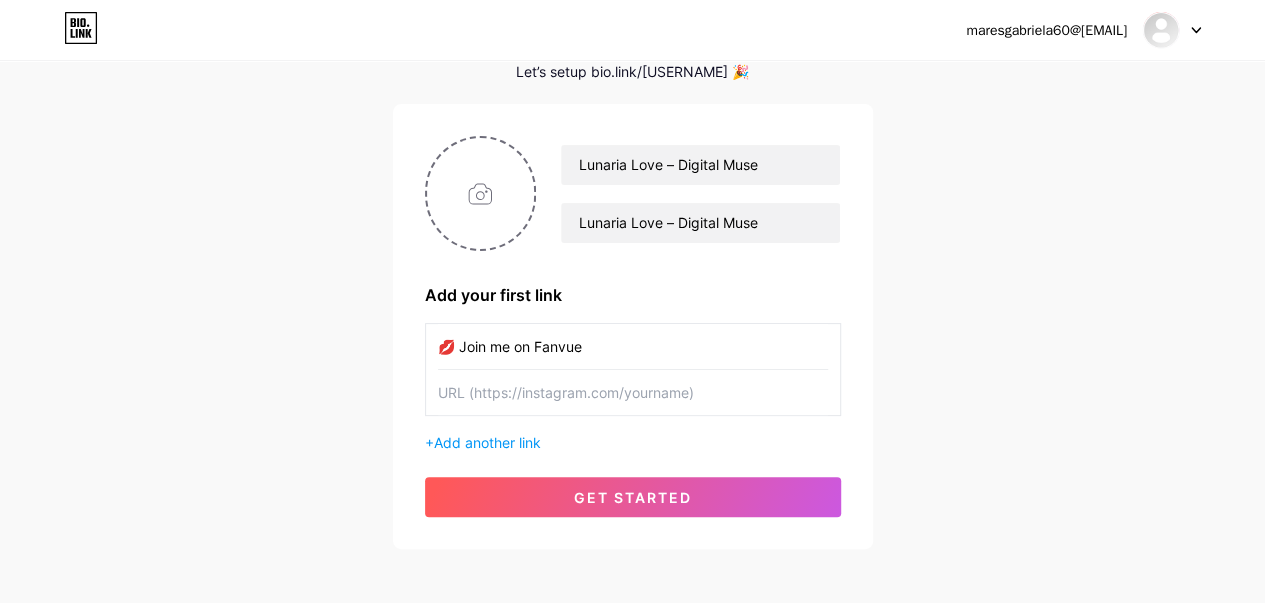 paste on "https://fanvue.com/[USERNAME]" 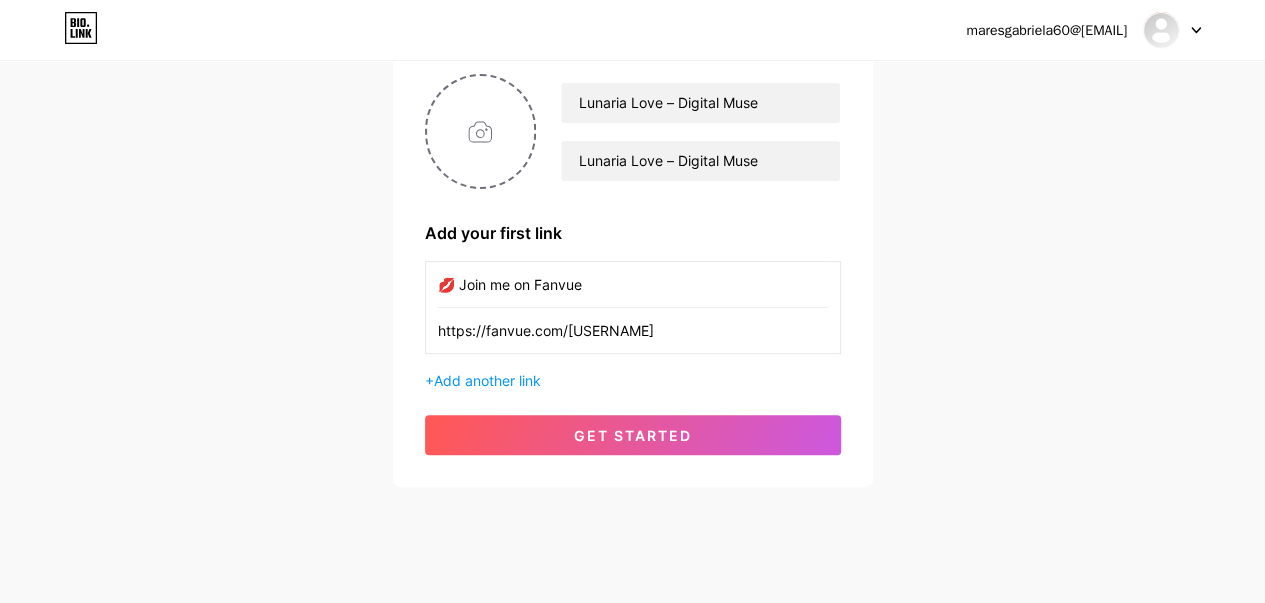 scroll, scrollTop: 188, scrollLeft: 0, axis: vertical 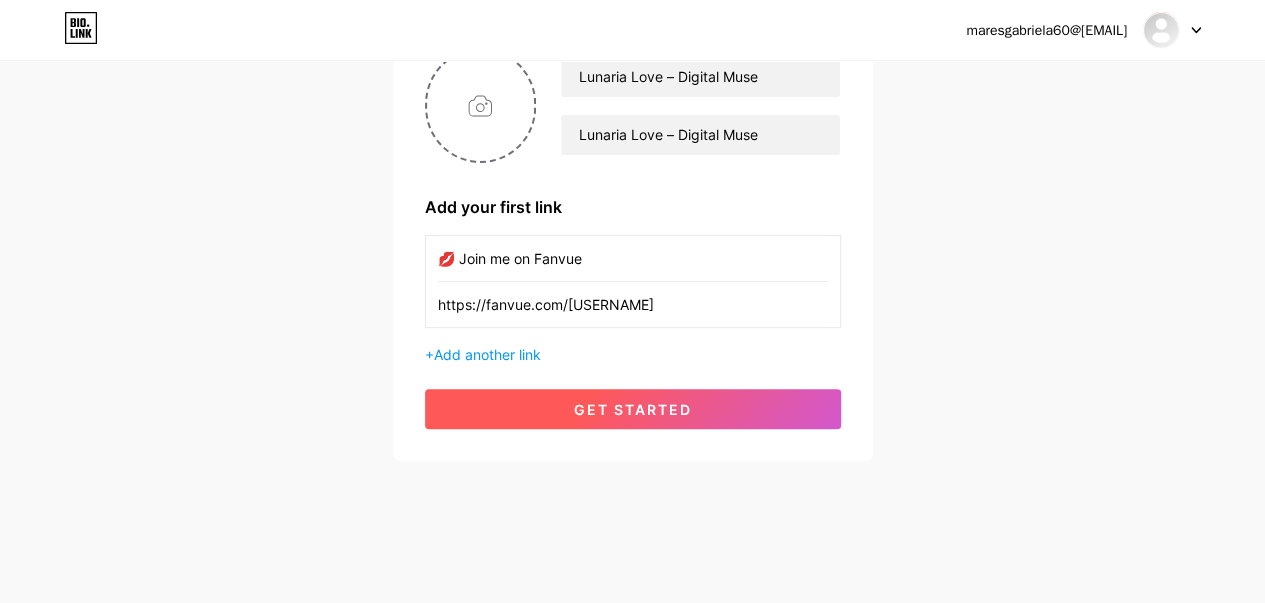 type on "https://fanvue.com/[USERNAME]" 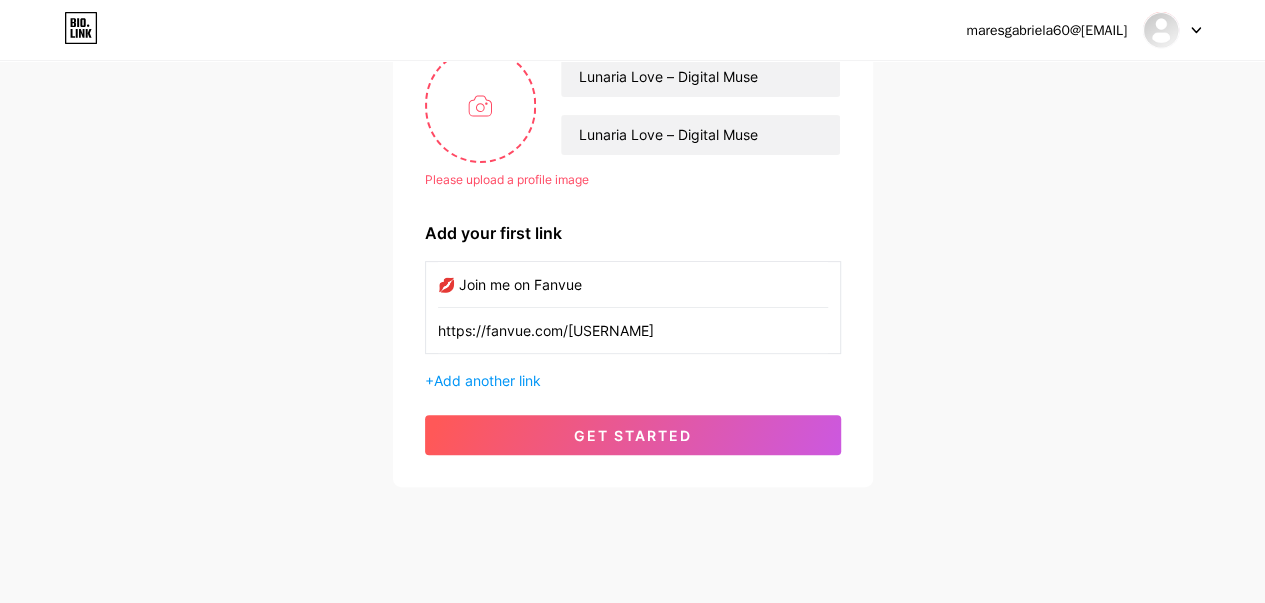 scroll, scrollTop: 88, scrollLeft: 0, axis: vertical 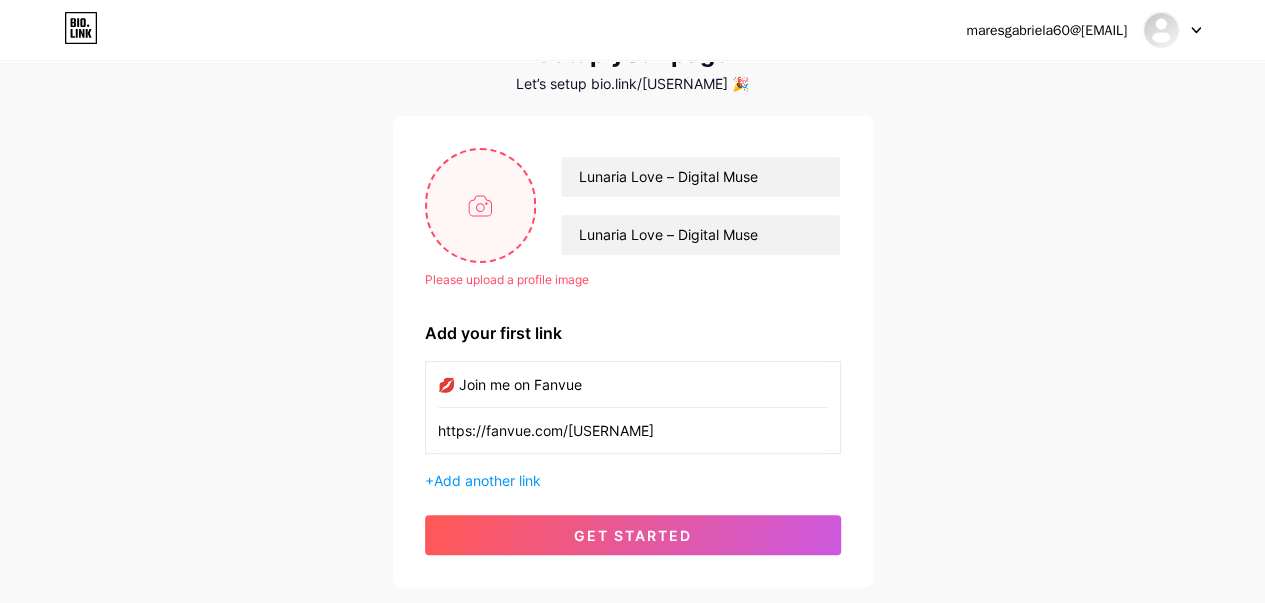 click at bounding box center [481, 205] 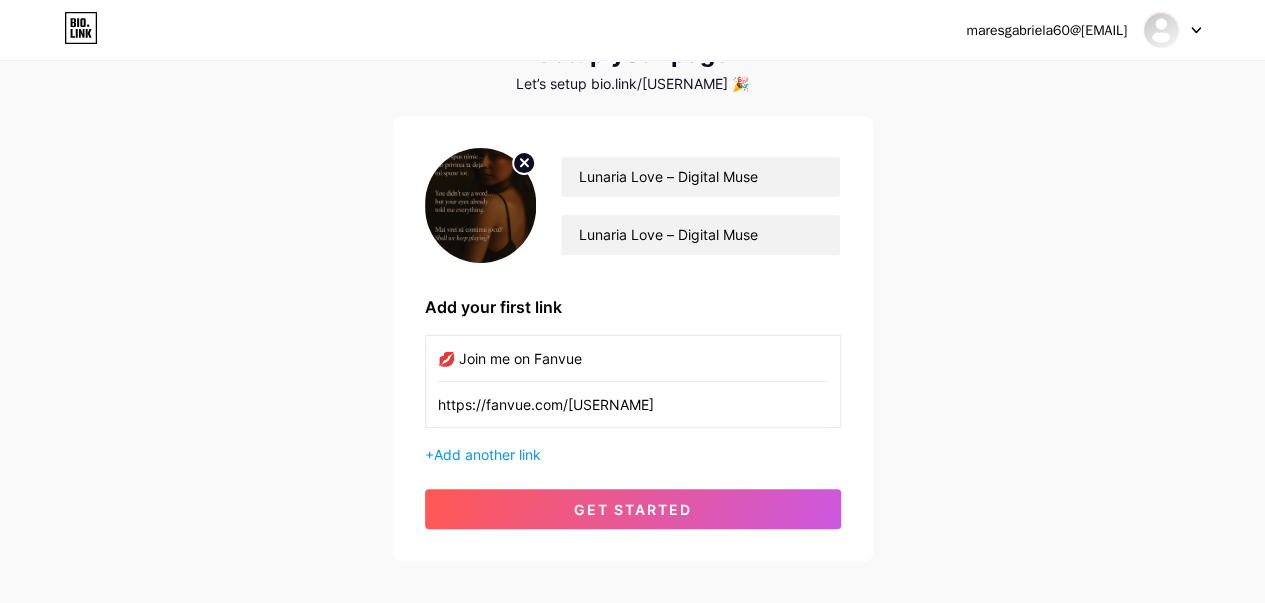 click 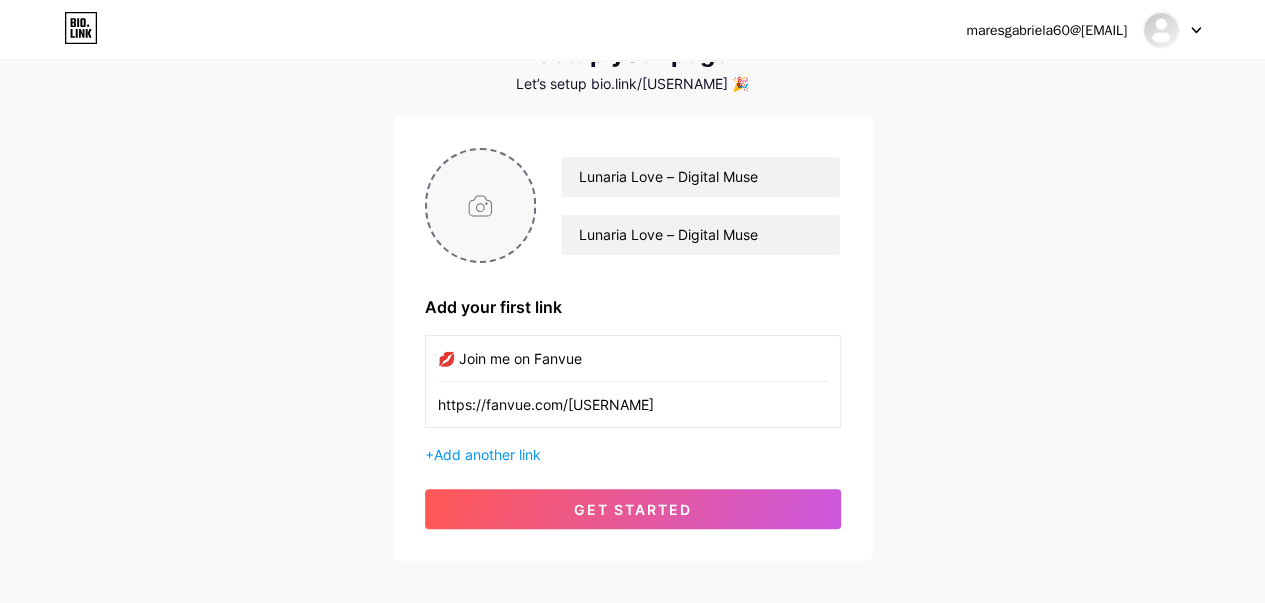 click at bounding box center (481, 205) 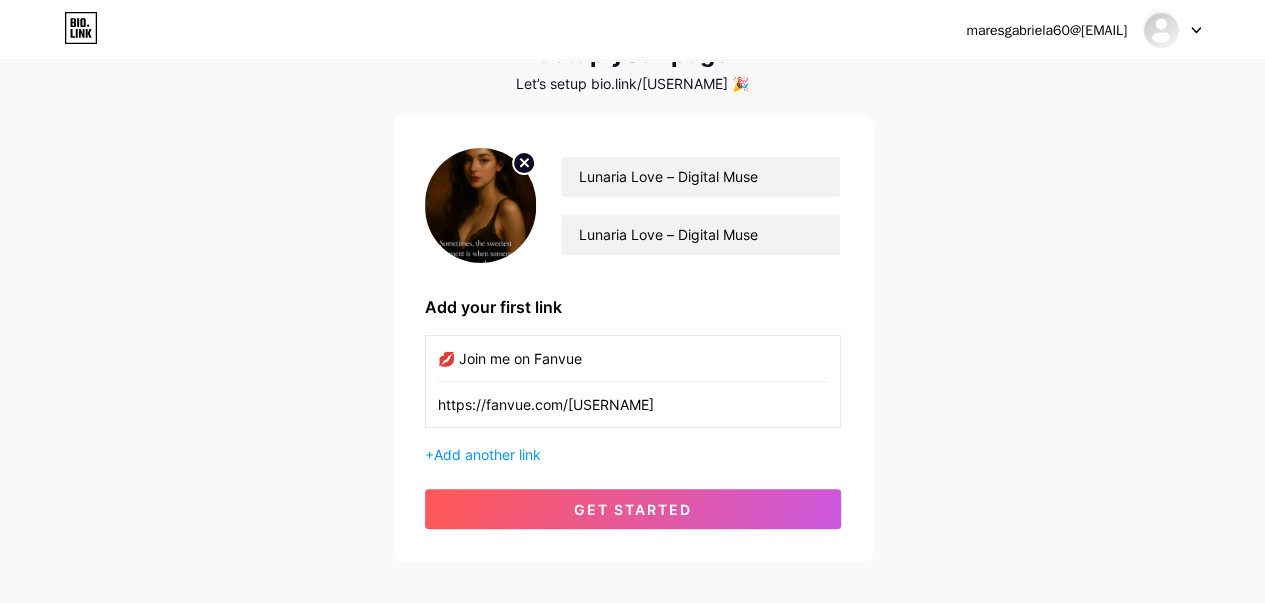 click 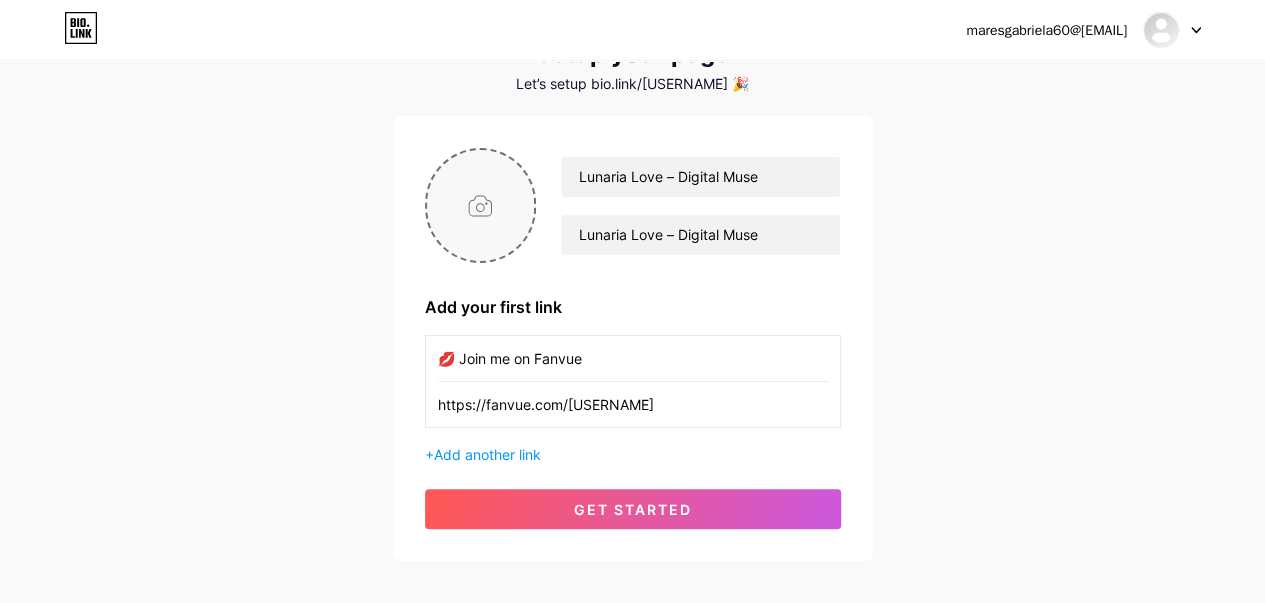 click at bounding box center (481, 205) 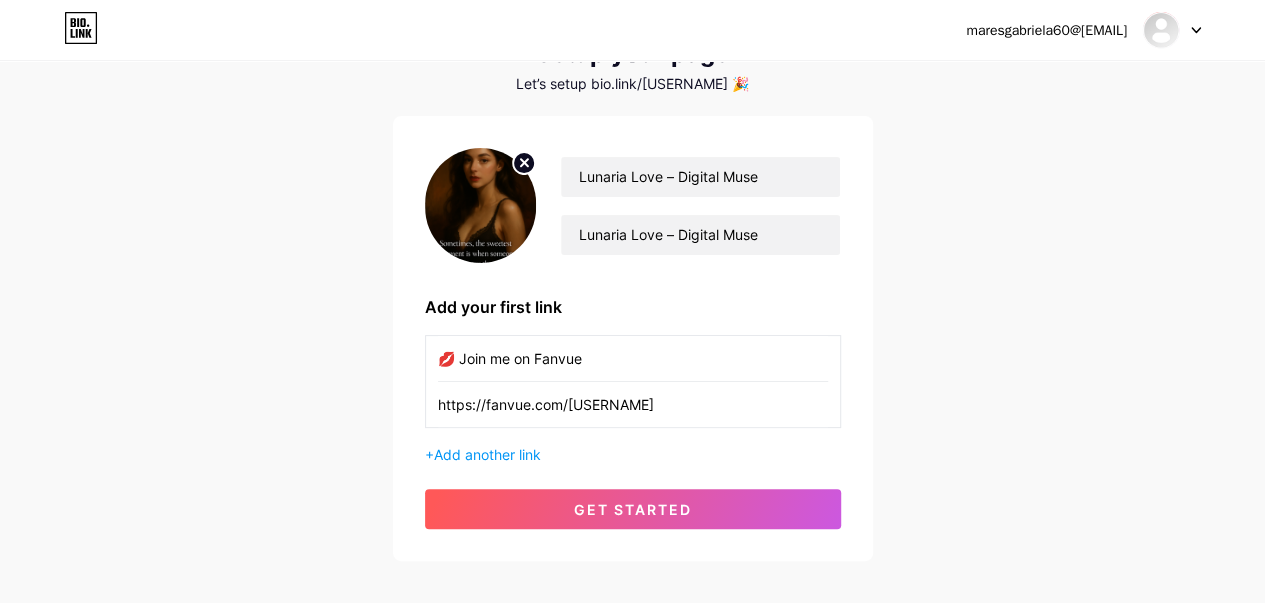 click 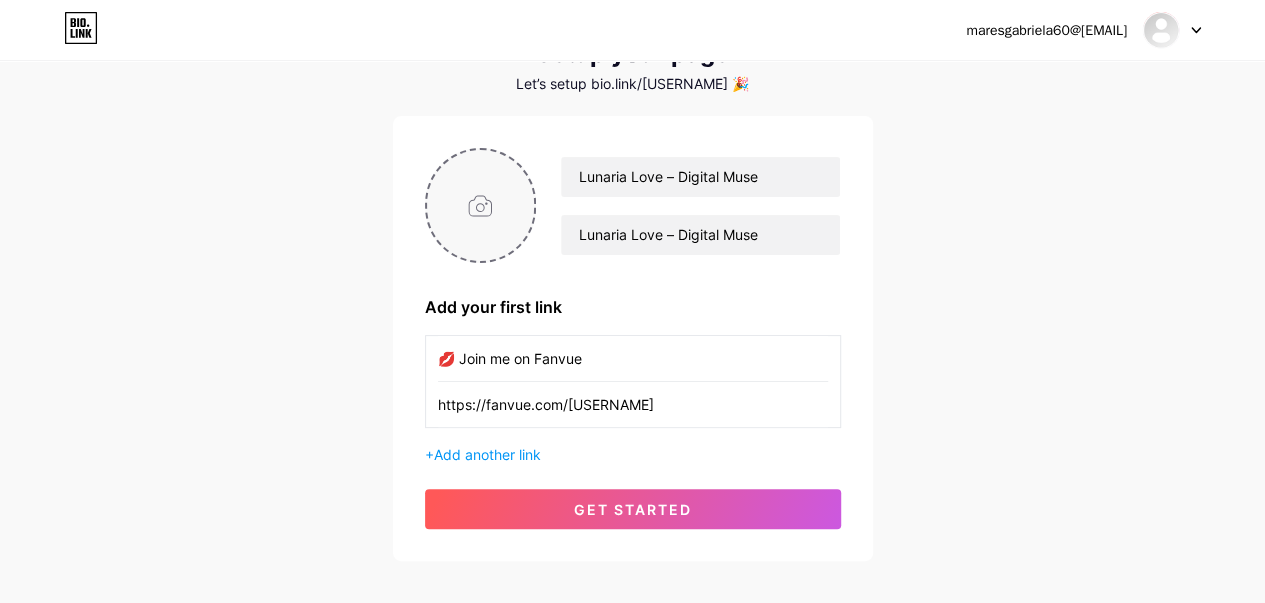 click at bounding box center (481, 205) 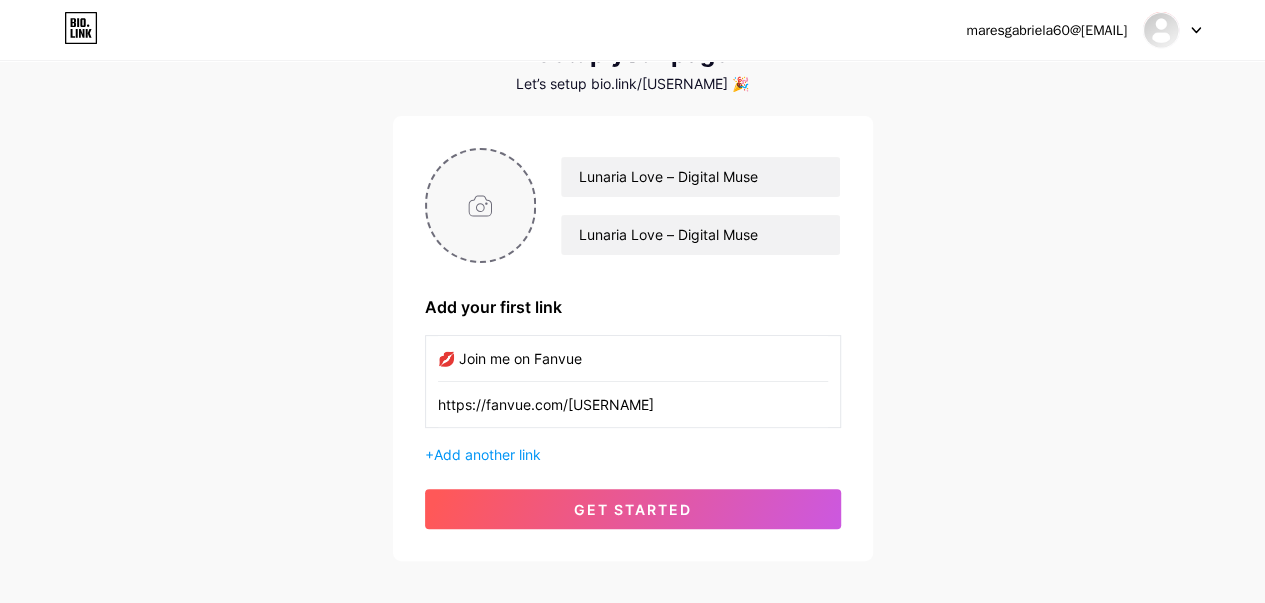 type on "C:\fakepath\D2134C5C-4B74-4262-9708-5833363F2DA2.png" 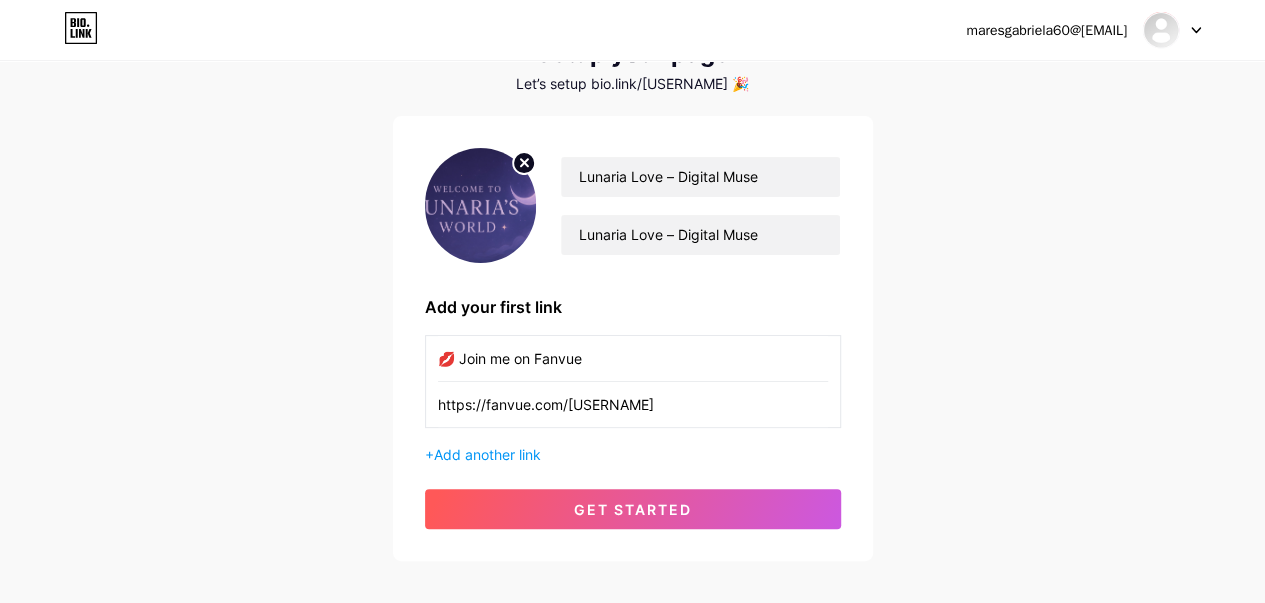 click 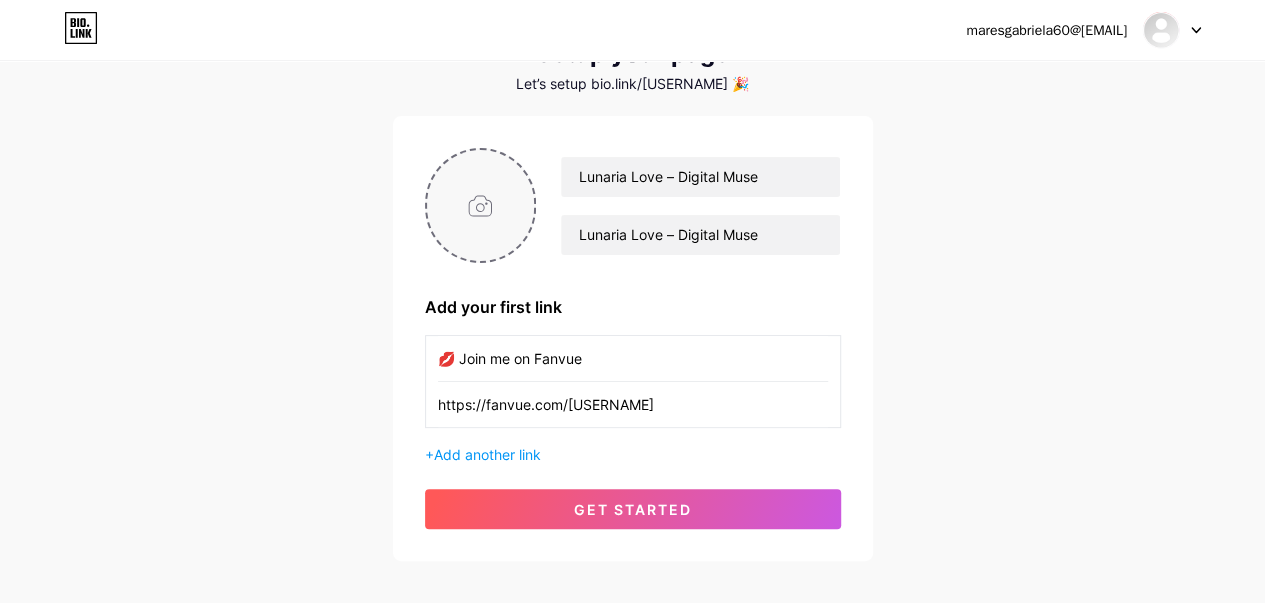 click at bounding box center (481, 205) 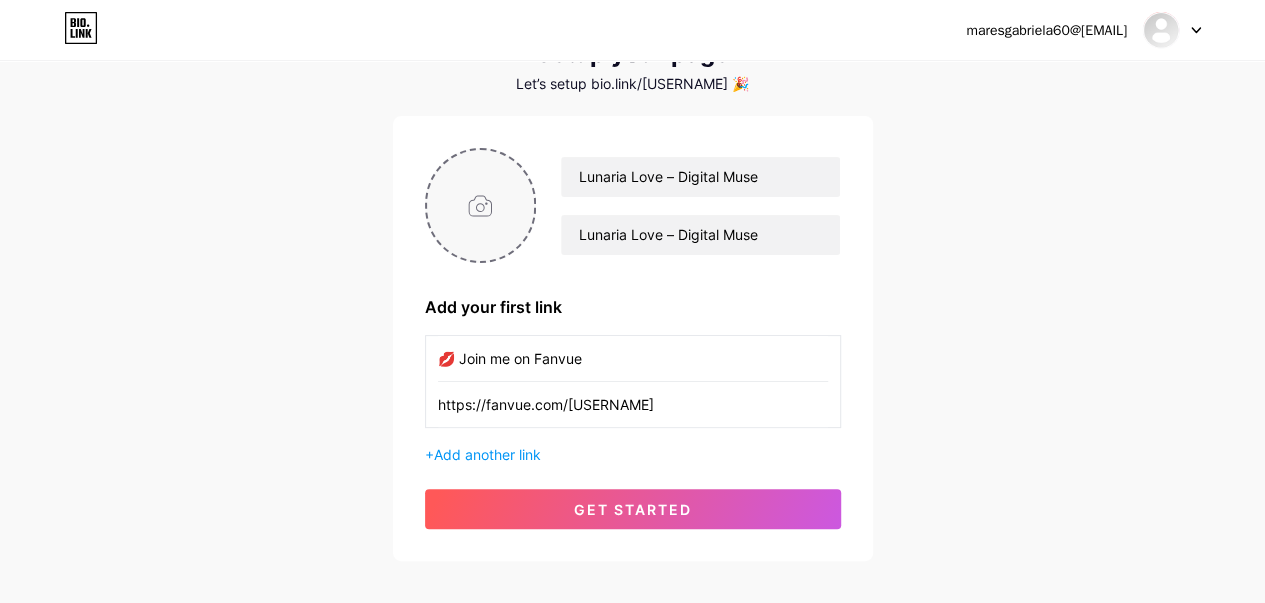 type on "C:\fakepath\ChatGPT Image 3 aug. 2025, 12_51_46.png" 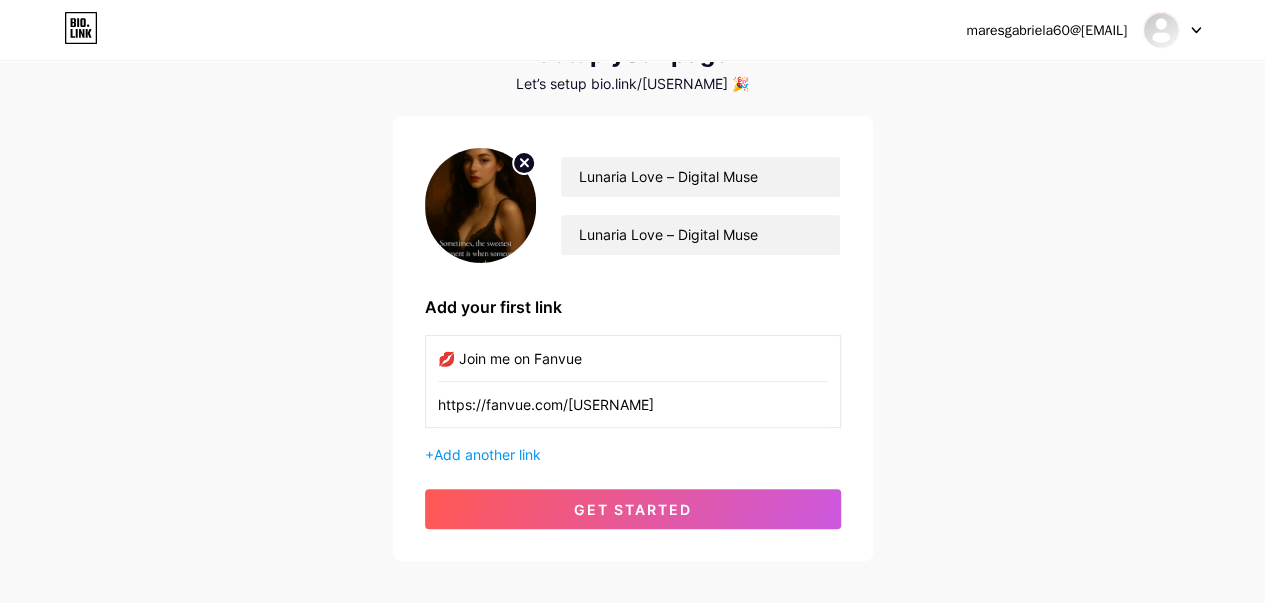 click 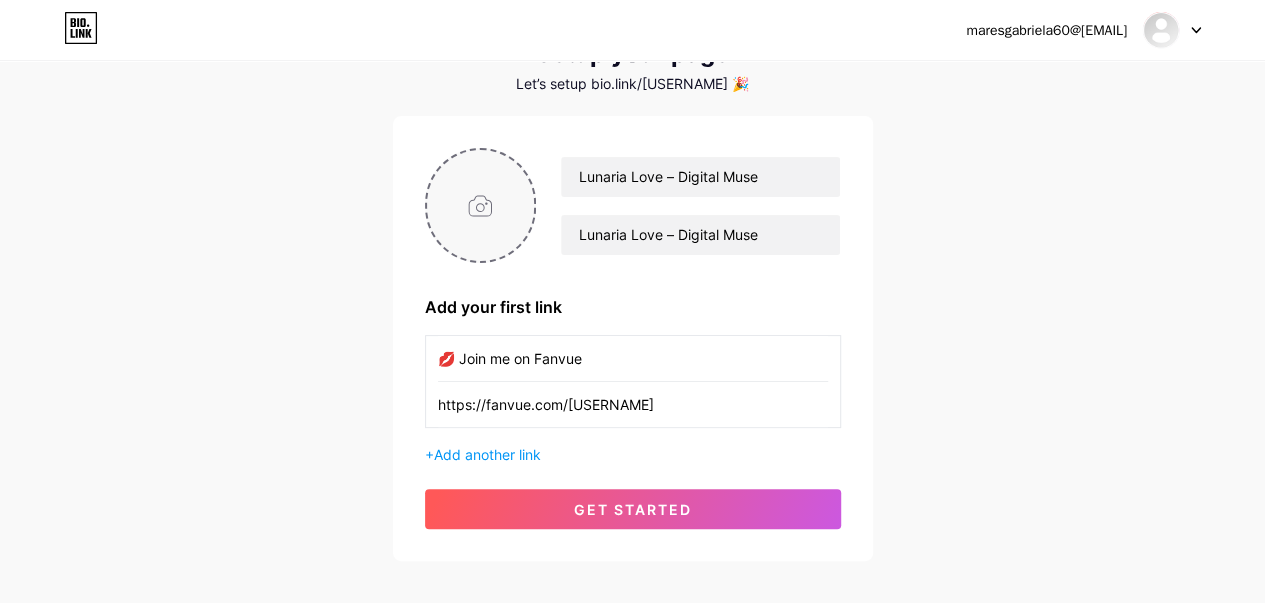 click at bounding box center (481, 205) 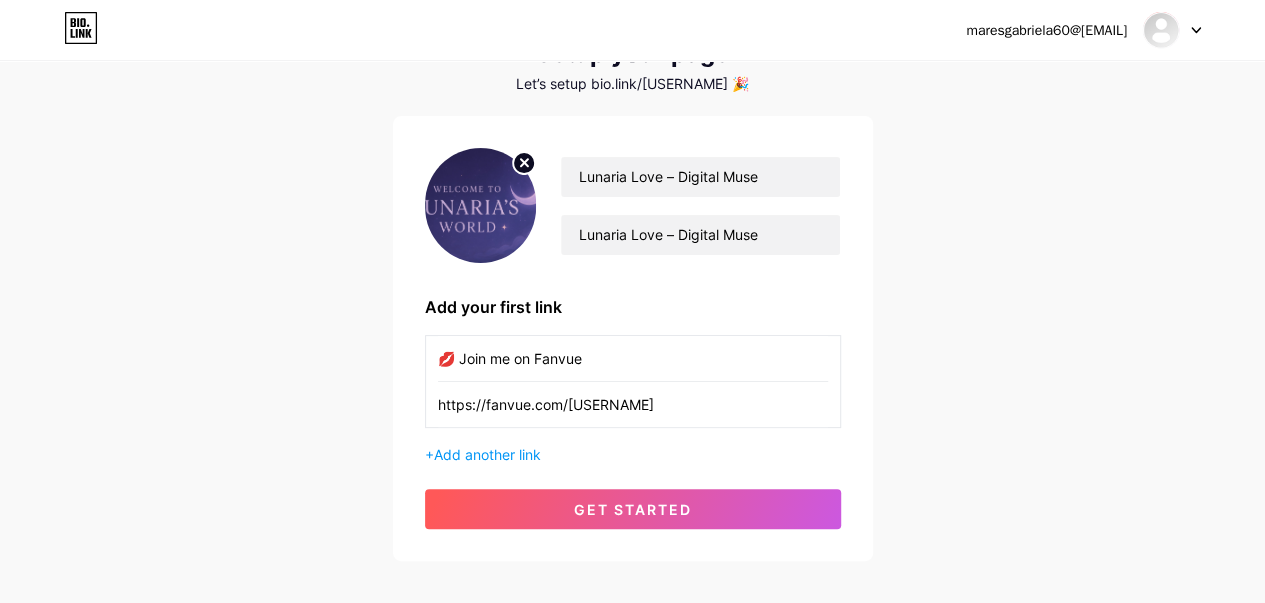 click at bounding box center [481, 205] 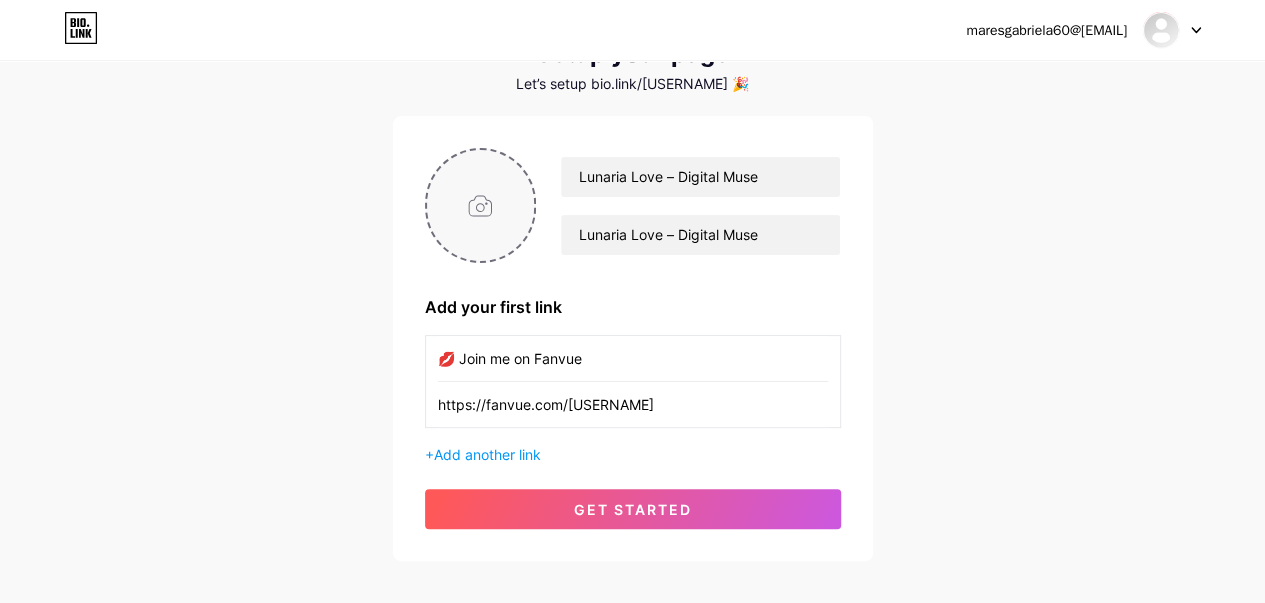 click at bounding box center (481, 205) 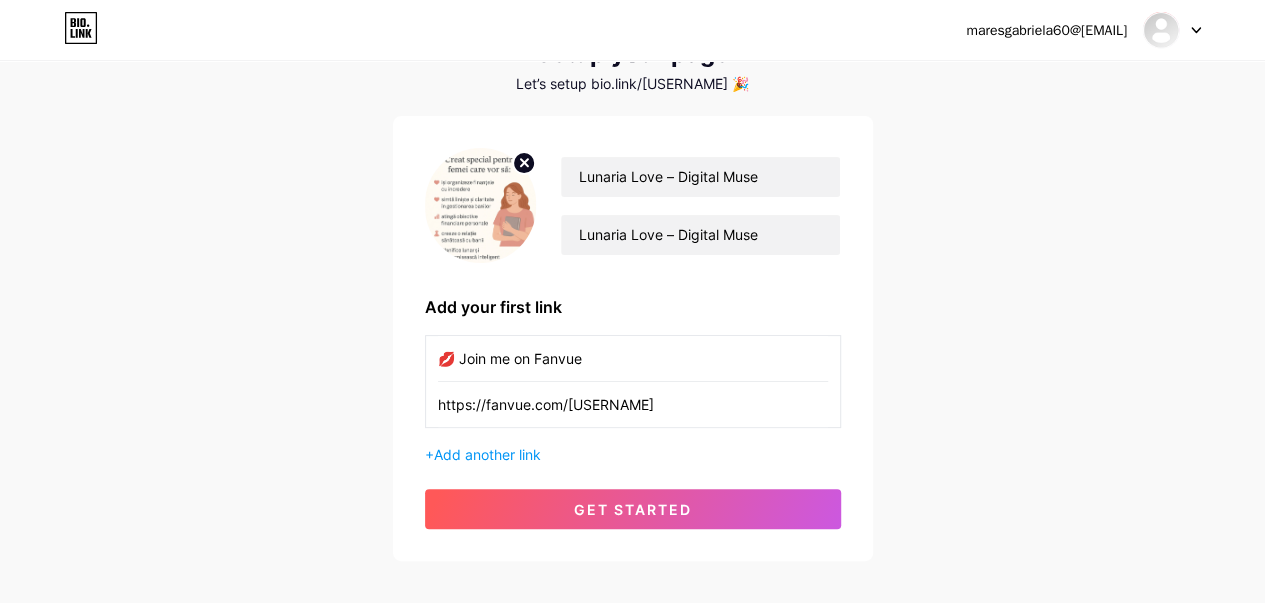 click 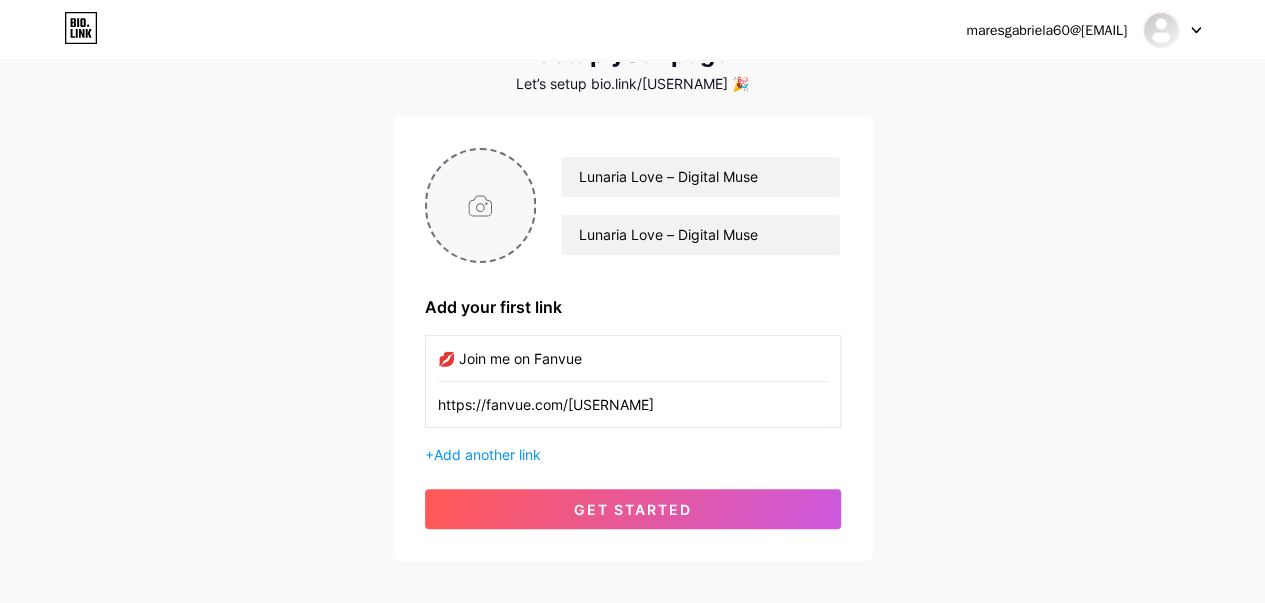 click at bounding box center [481, 205] 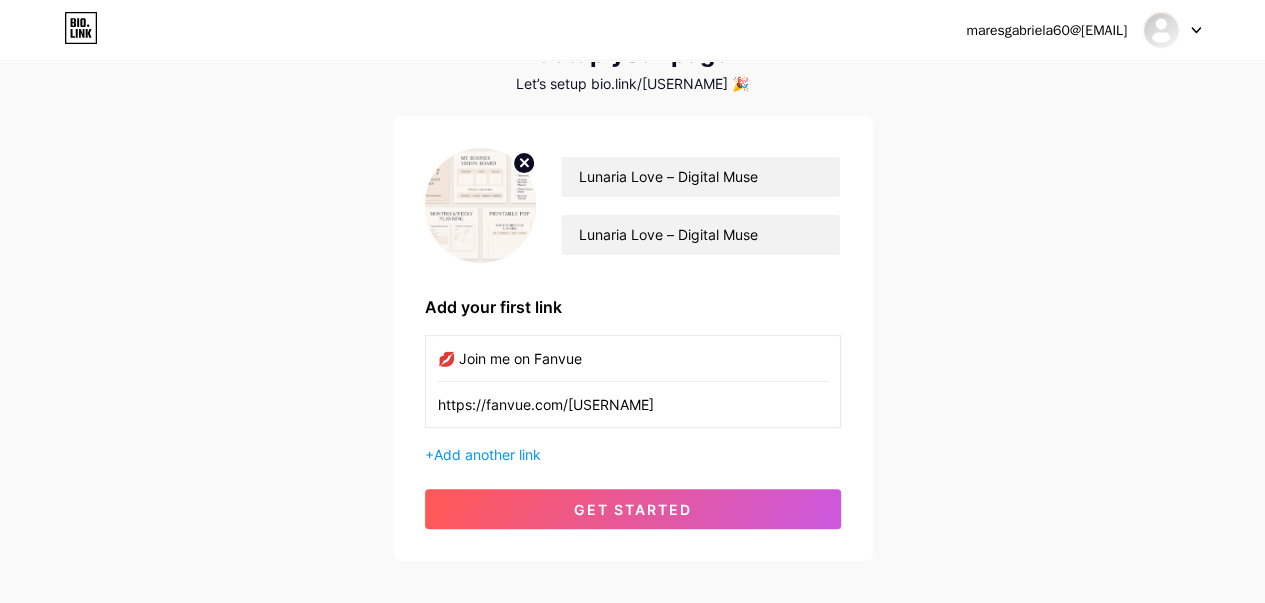 click 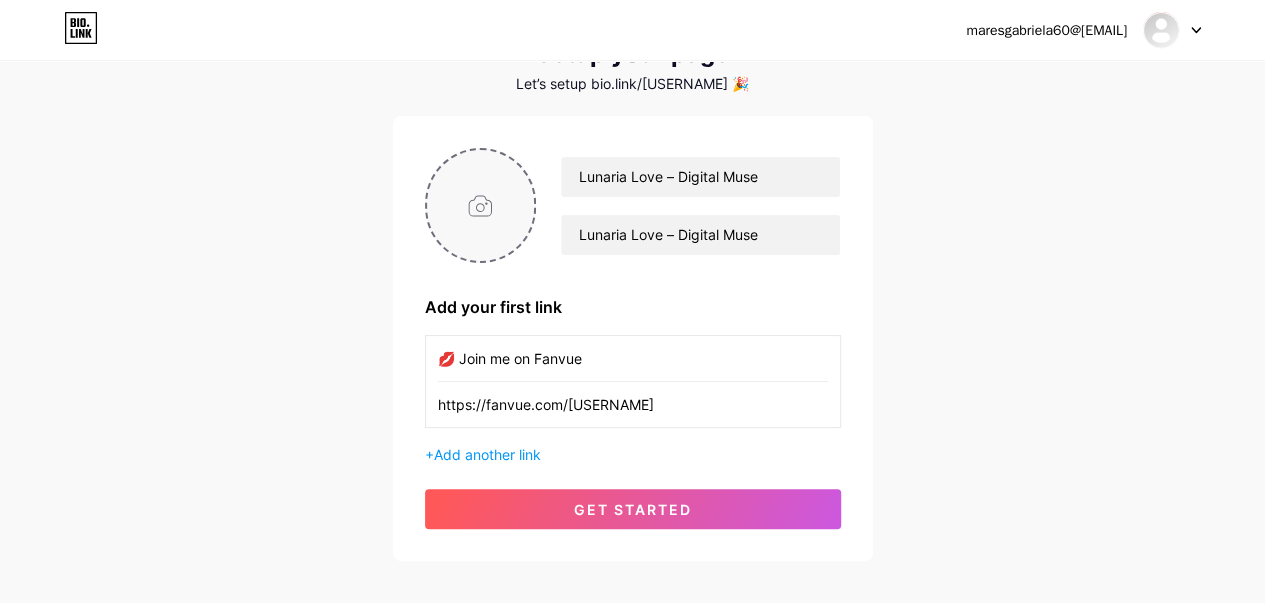 click at bounding box center [481, 205] 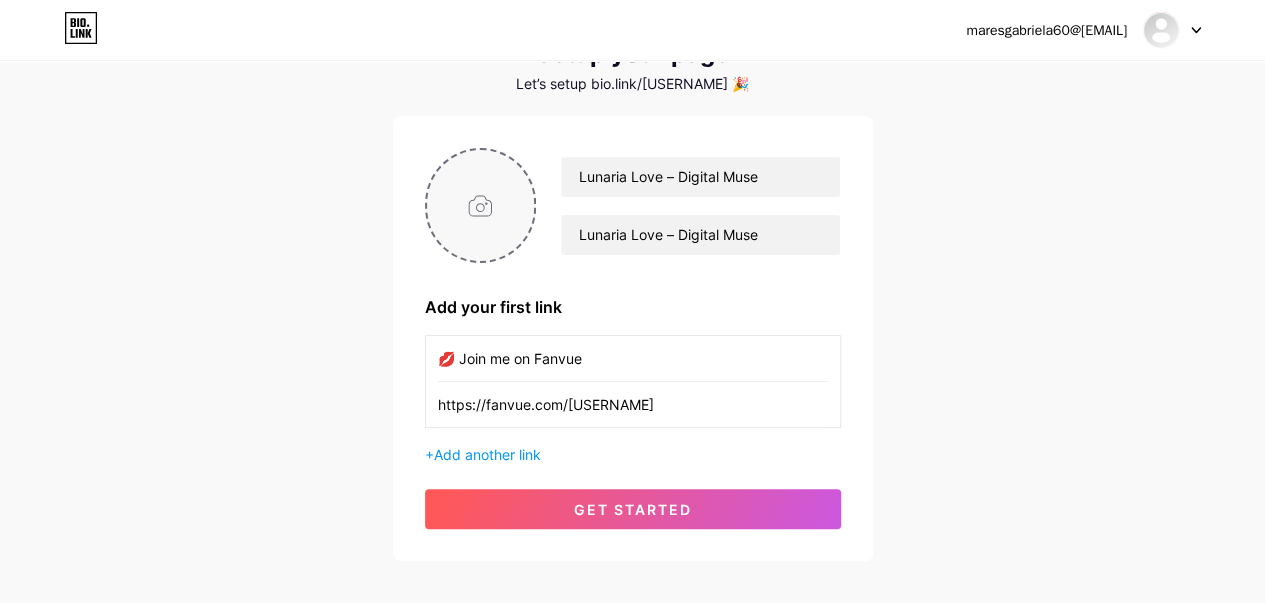 type on "C:\fakepath\ChatGPT Image 4 aug. 2025, 08_04_28.png" 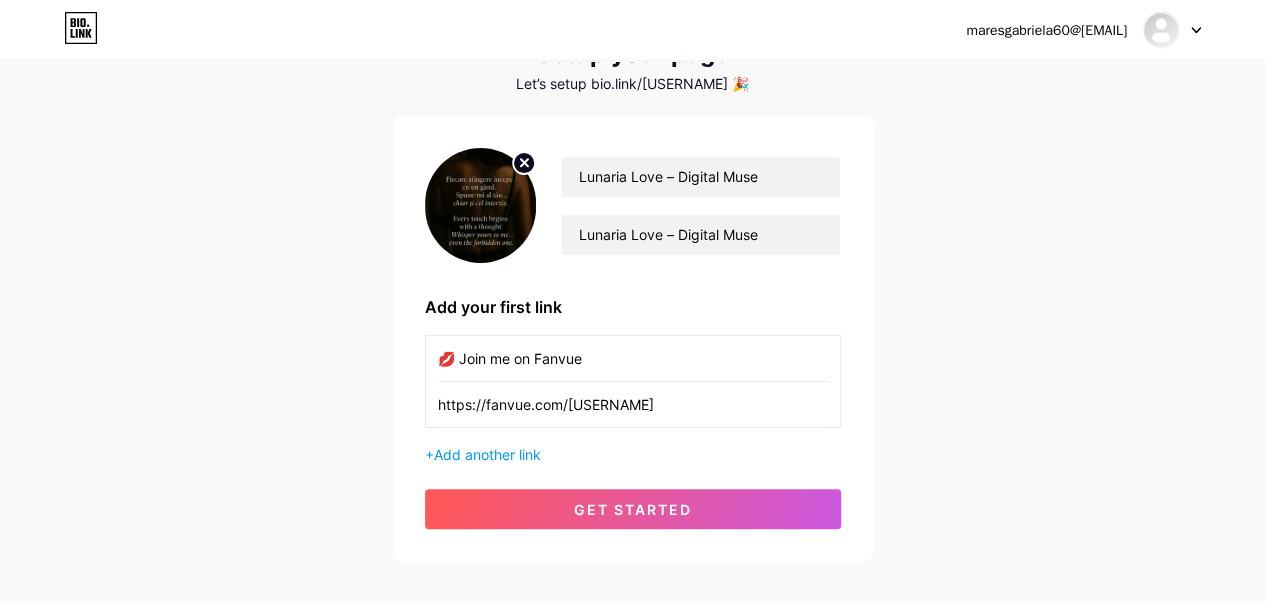 click 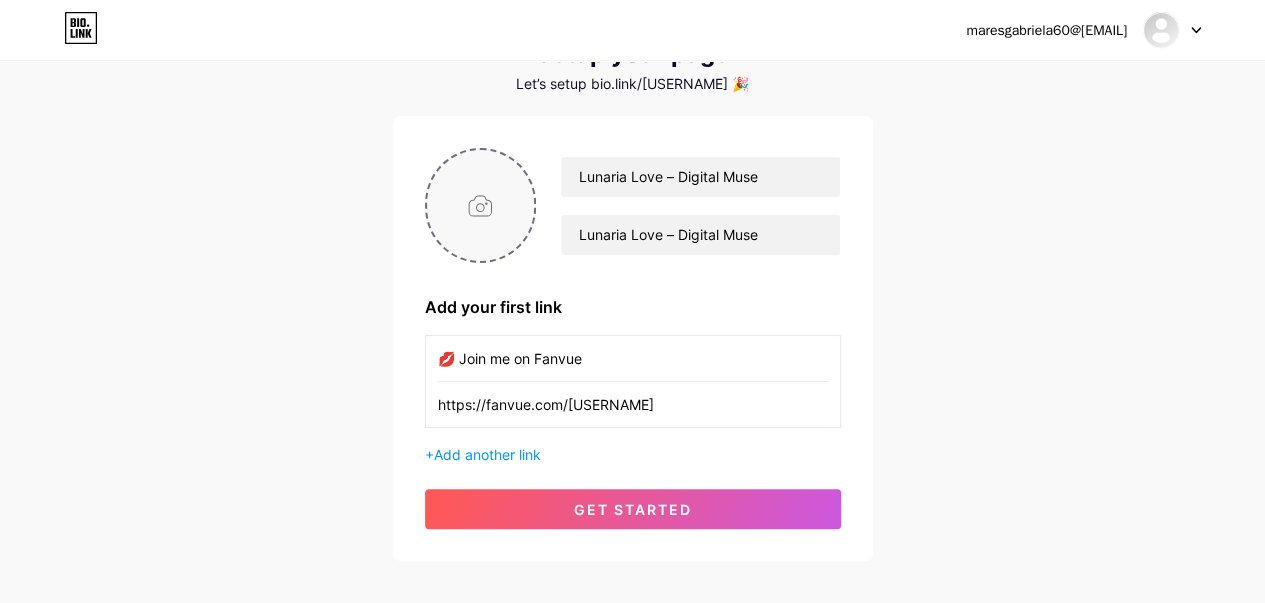 click at bounding box center [481, 205] 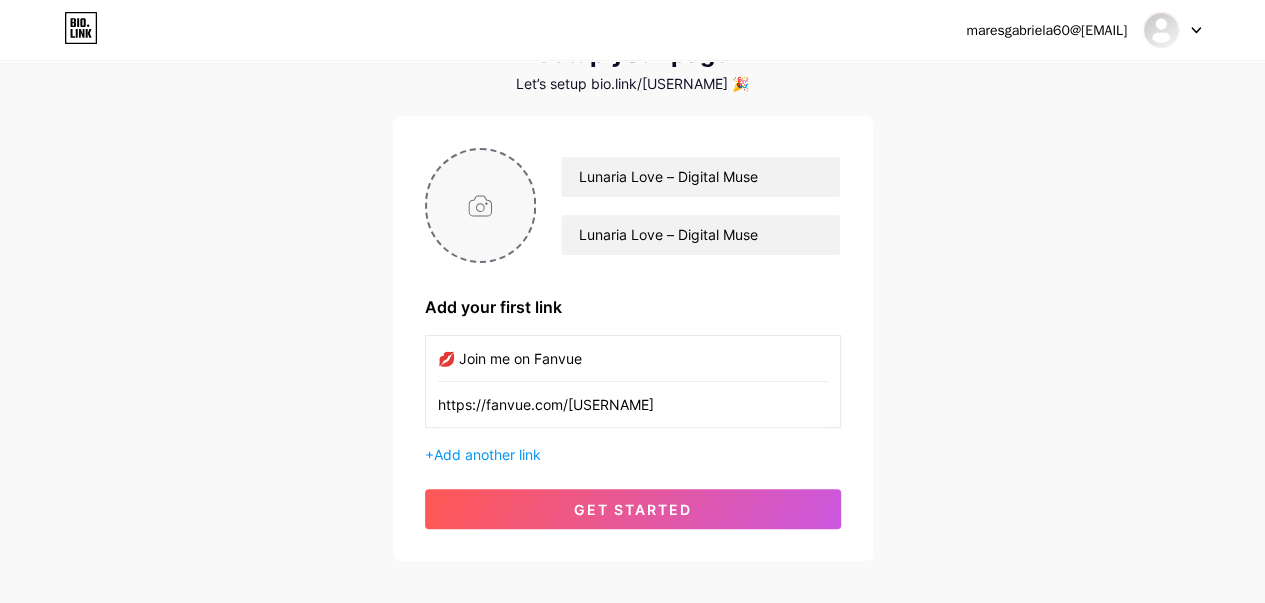 type on "C:\fakepath\D2134C5C-4B74-4262-9708-5833363F2DA2.png" 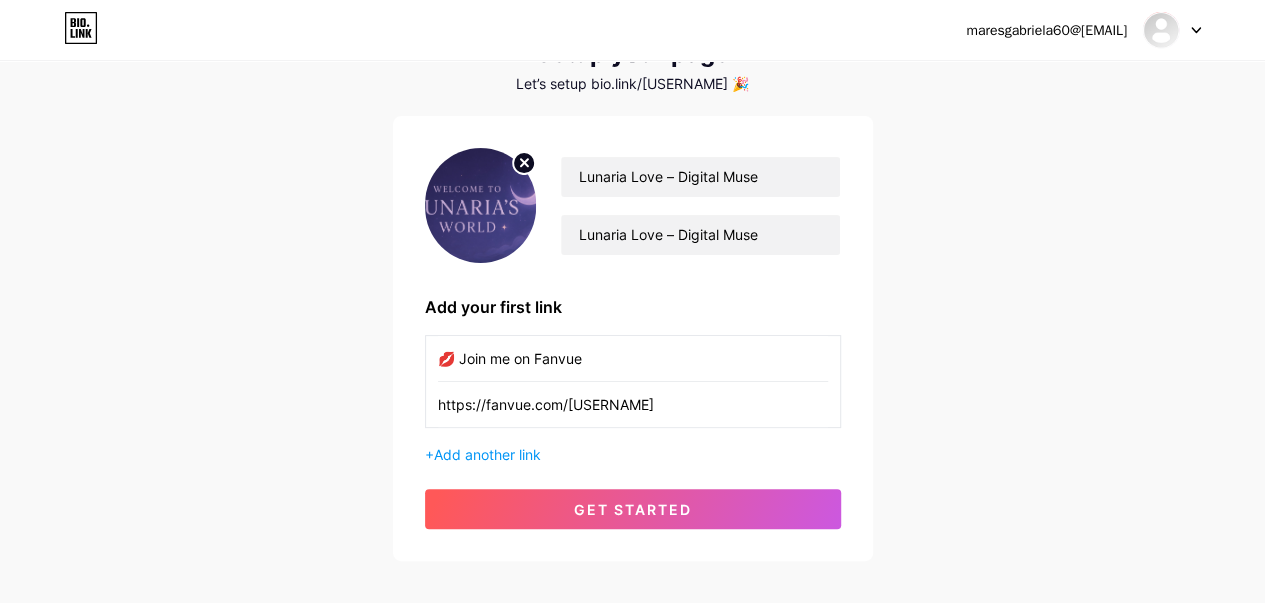 click 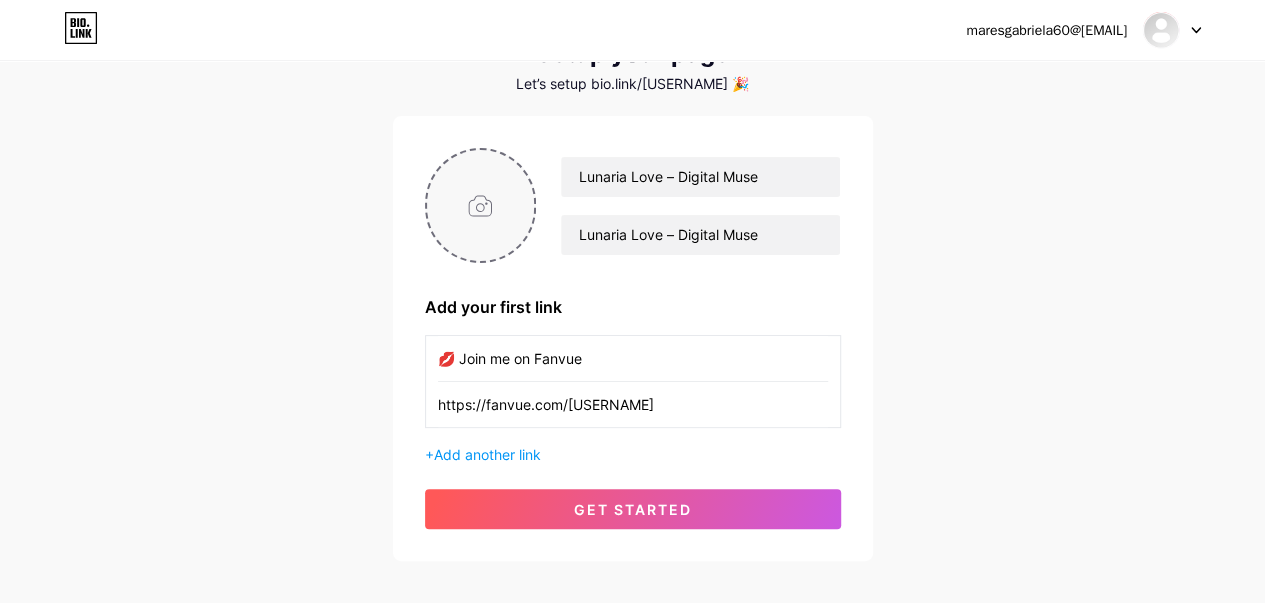 click at bounding box center [481, 205] 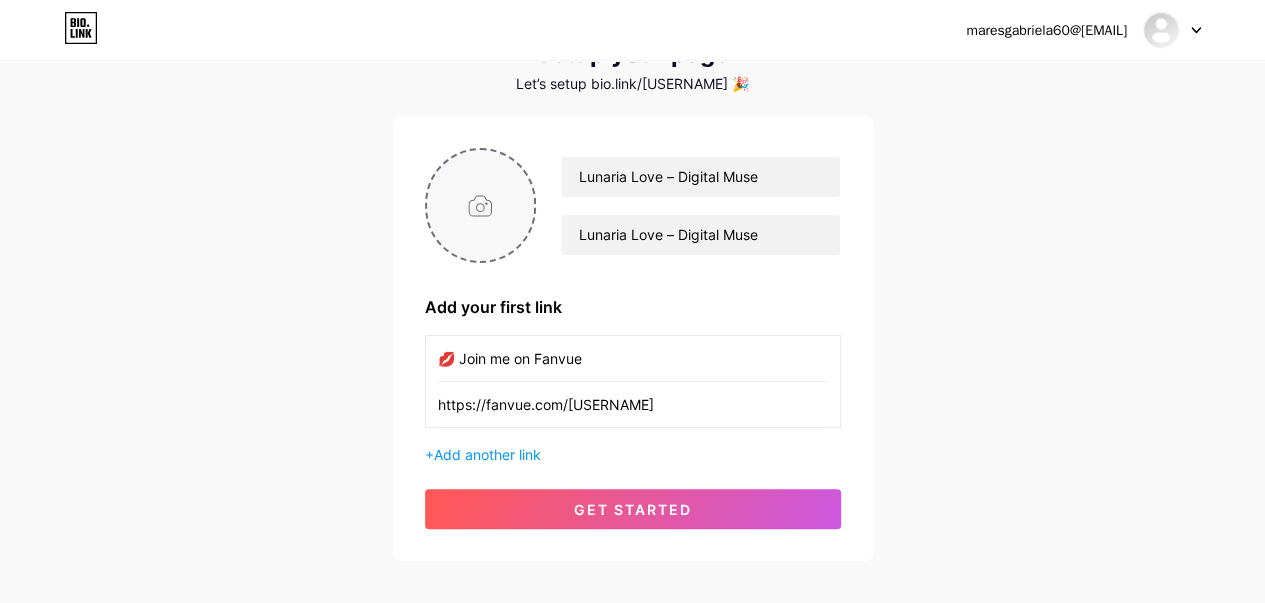 type on "C:\fakepath\ChatGPT Image 4 aug. 2025, 16_42_01.png" 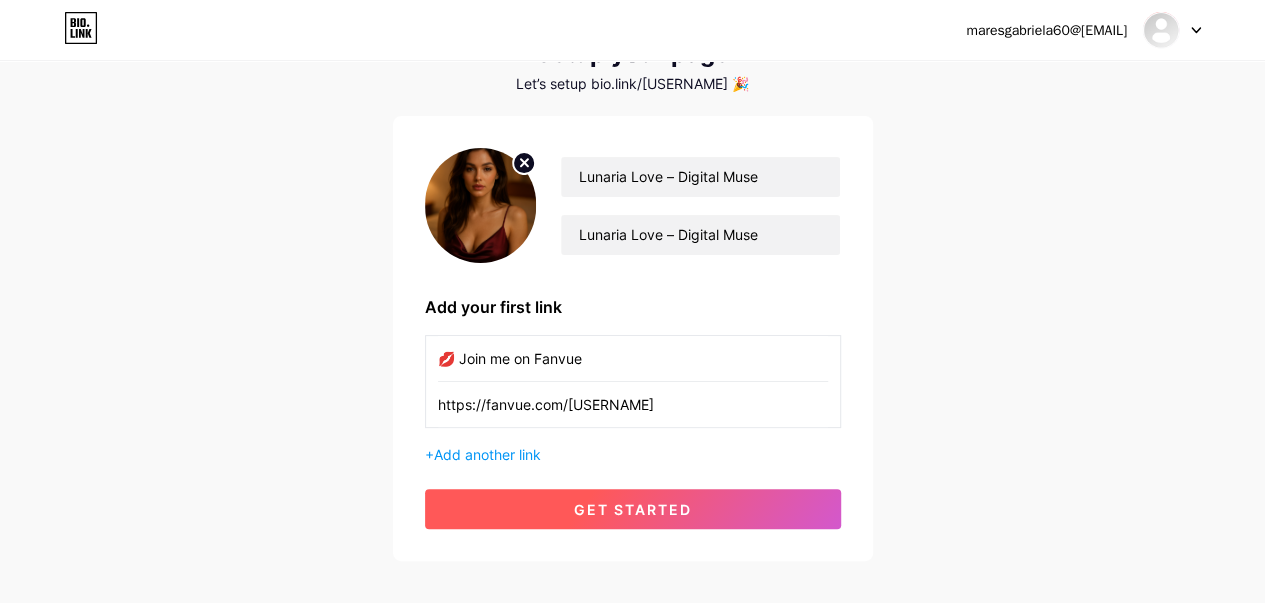 click on "get started" at bounding box center (633, 509) 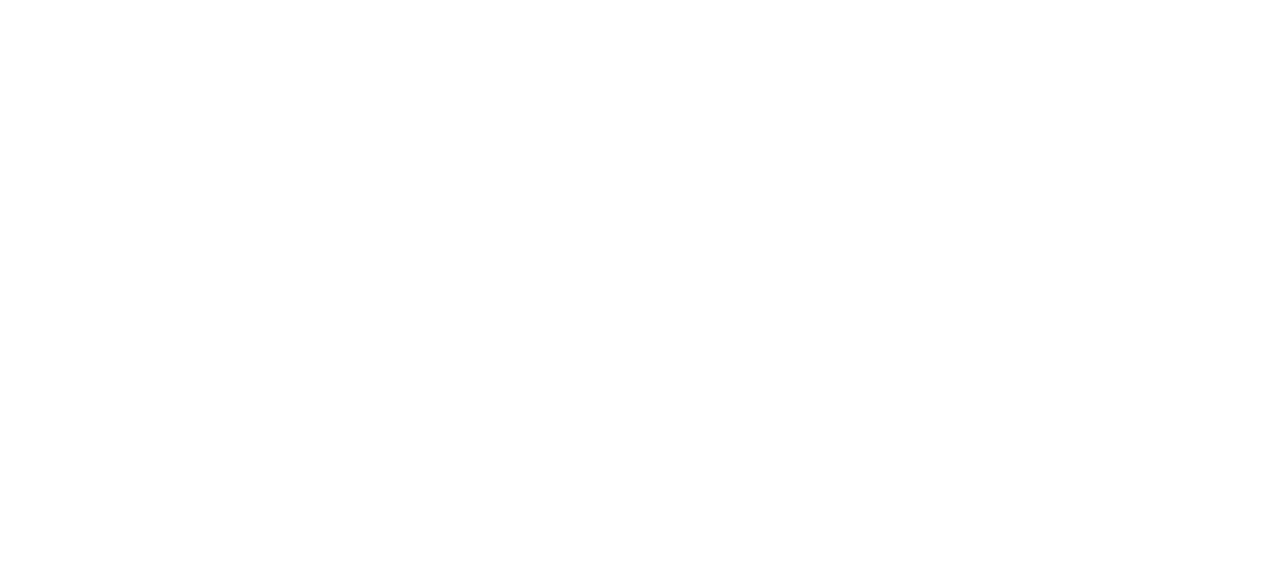 scroll, scrollTop: 0, scrollLeft: 0, axis: both 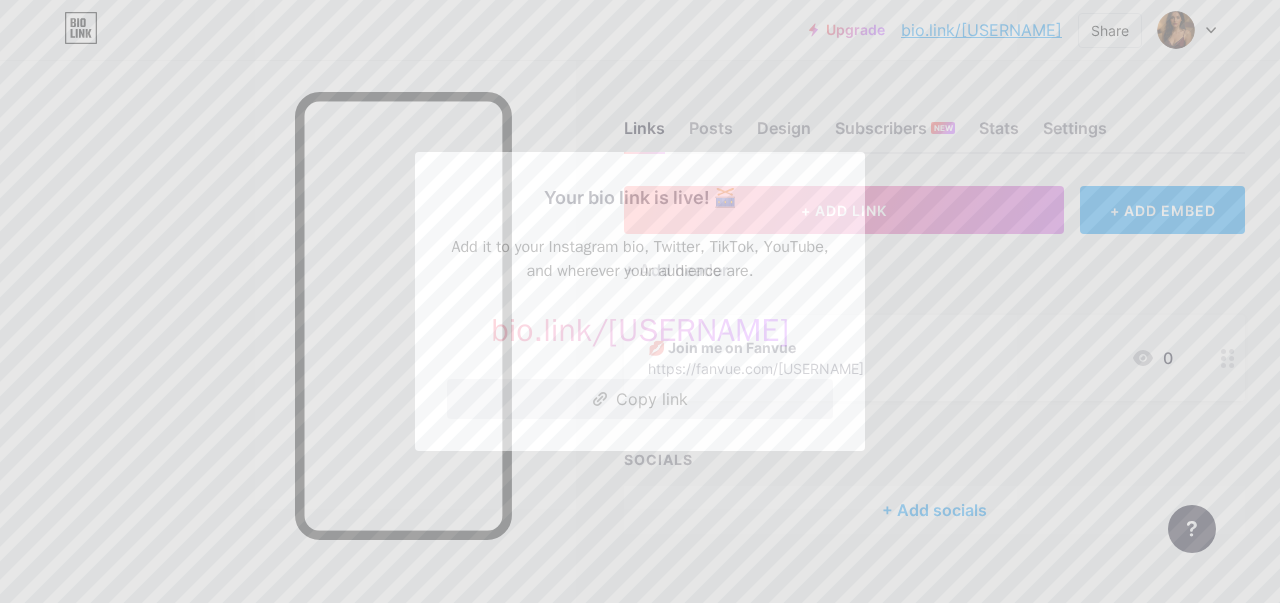 click on "Copy link" at bounding box center (640, 399) 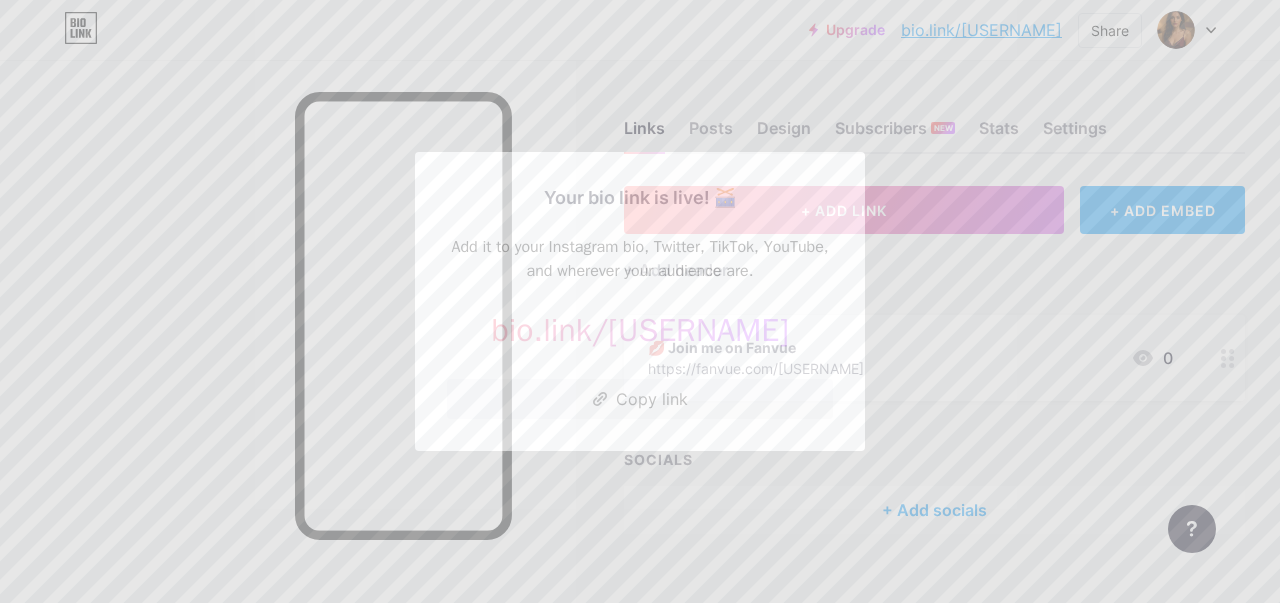 click at bounding box center [640, 301] 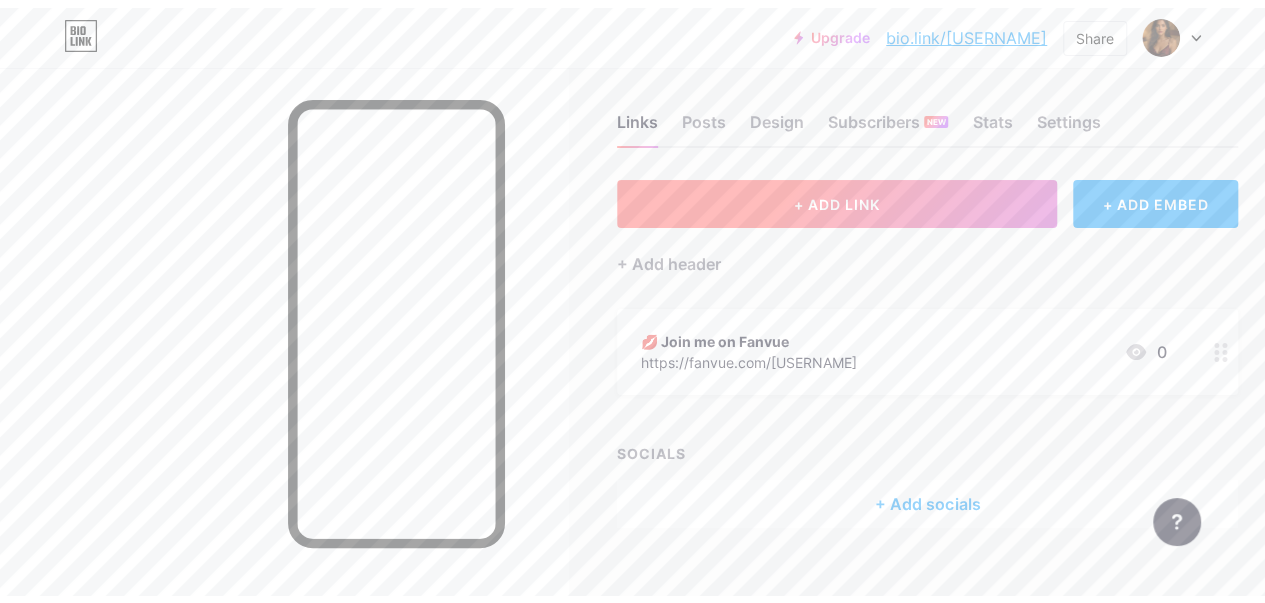 scroll, scrollTop: 0, scrollLeft: 0, axis: both 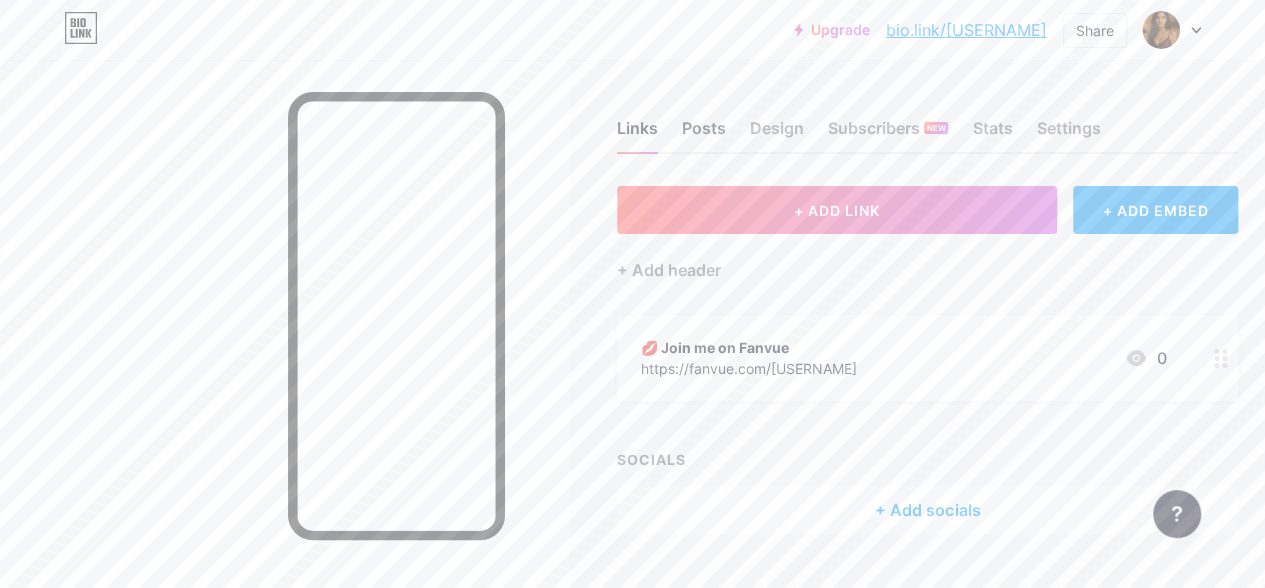 click on "Posts" at bounding box center [704, 134] 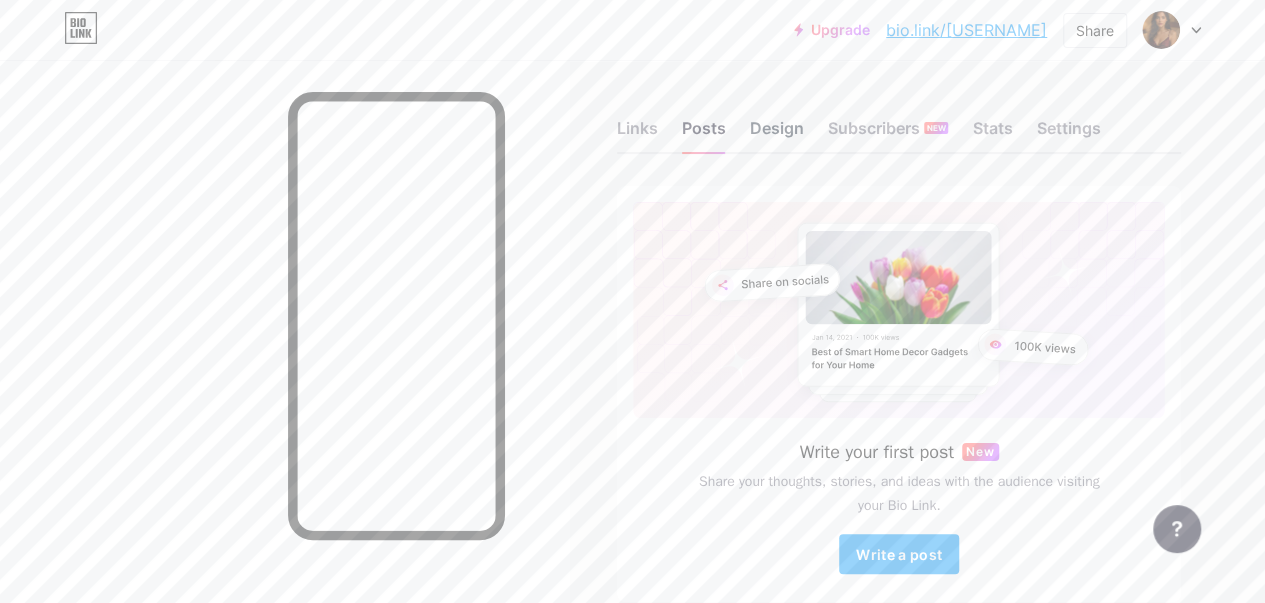 click on "Design" at bounding box center [777, 134] 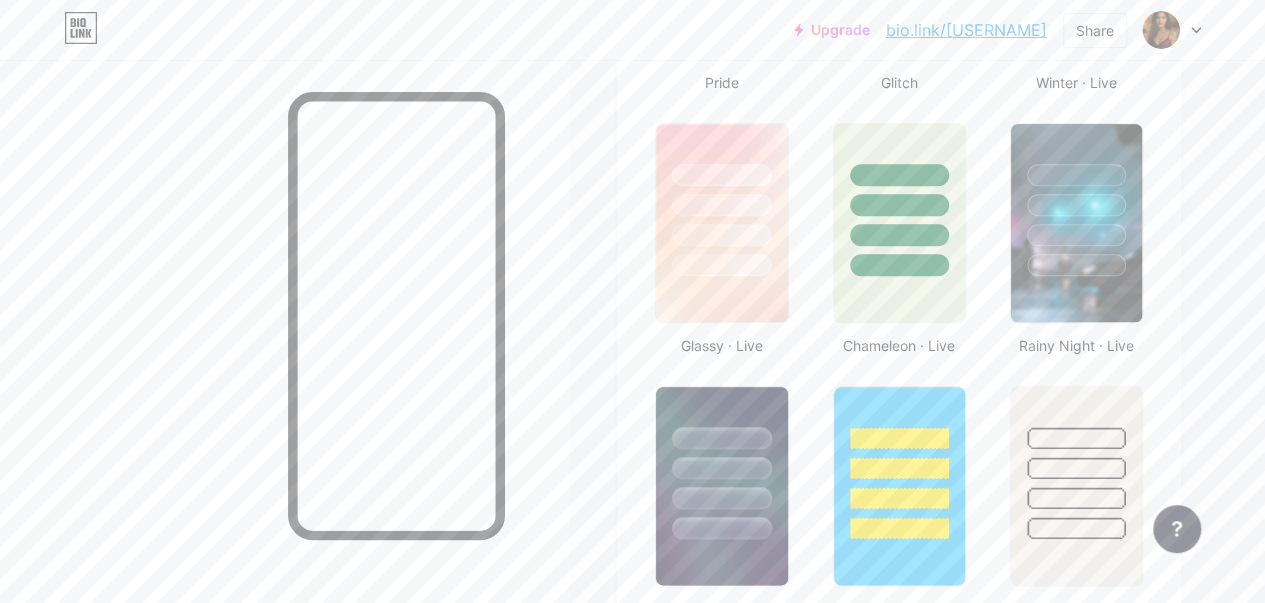 scroll, scrollTop: 400, scrollLeft: 0, axis: vertical 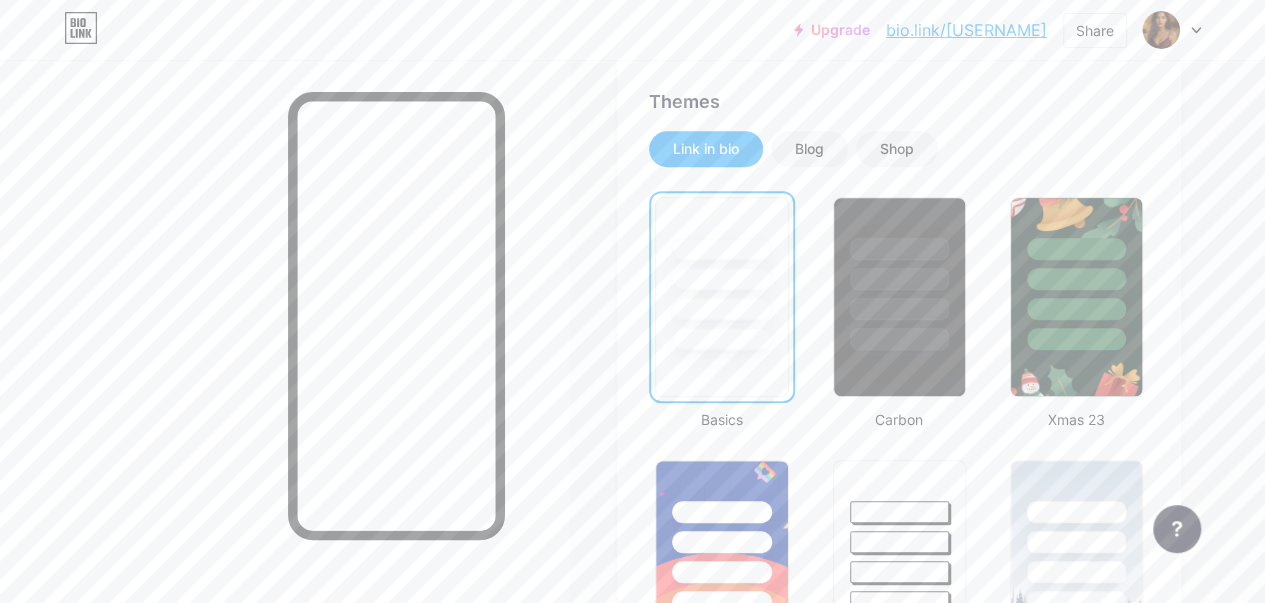 drag, startPoint x: 1165, startPoint y: 25, endPoint x: 1153, endPoint y: 49, distance: 26.832815 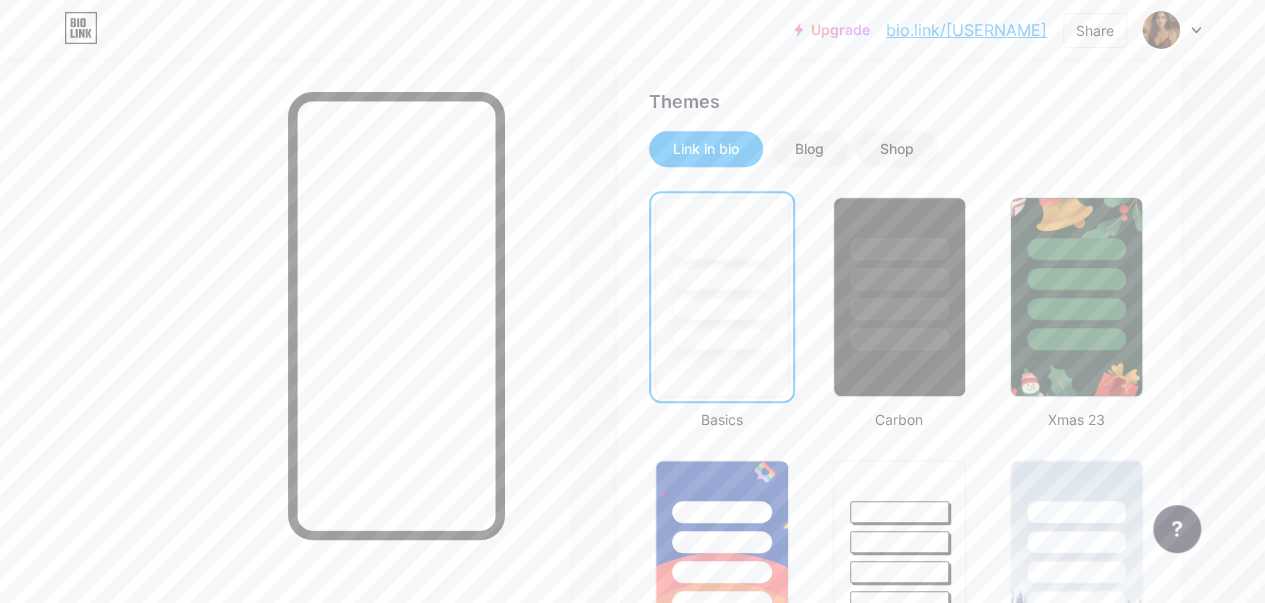 click at bounding box center [1161, 30] 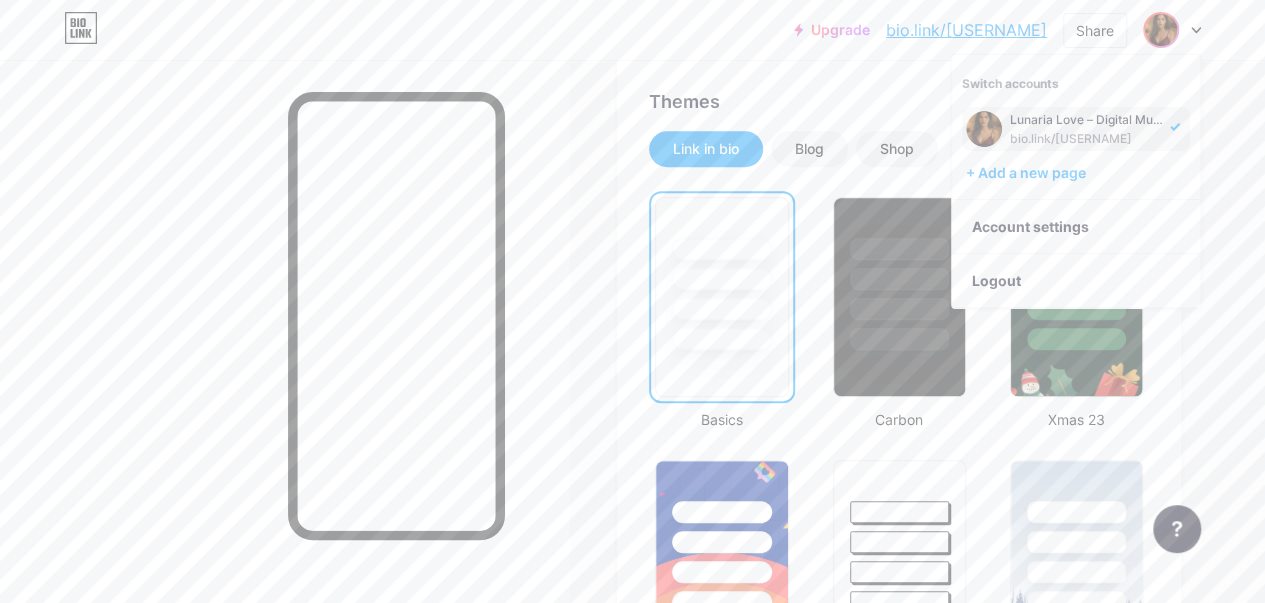 click on "Themes   Link in bio   Blog   Shop       Basics       Carbon       Xmas 23       Pride       Glitch       Winter · Live       Glassy · Live       Chameleon · Live       Rainy Night · Live       Neon · Live       Summer       Retro       Strawberry · Live       Desert       Sunny       Autumn       Leaf       Clear Sky       Blush       Unicorn       Minimal       Cloudy       Shadow     Create your own           Changes saved" at bounding box center [899, 1179] 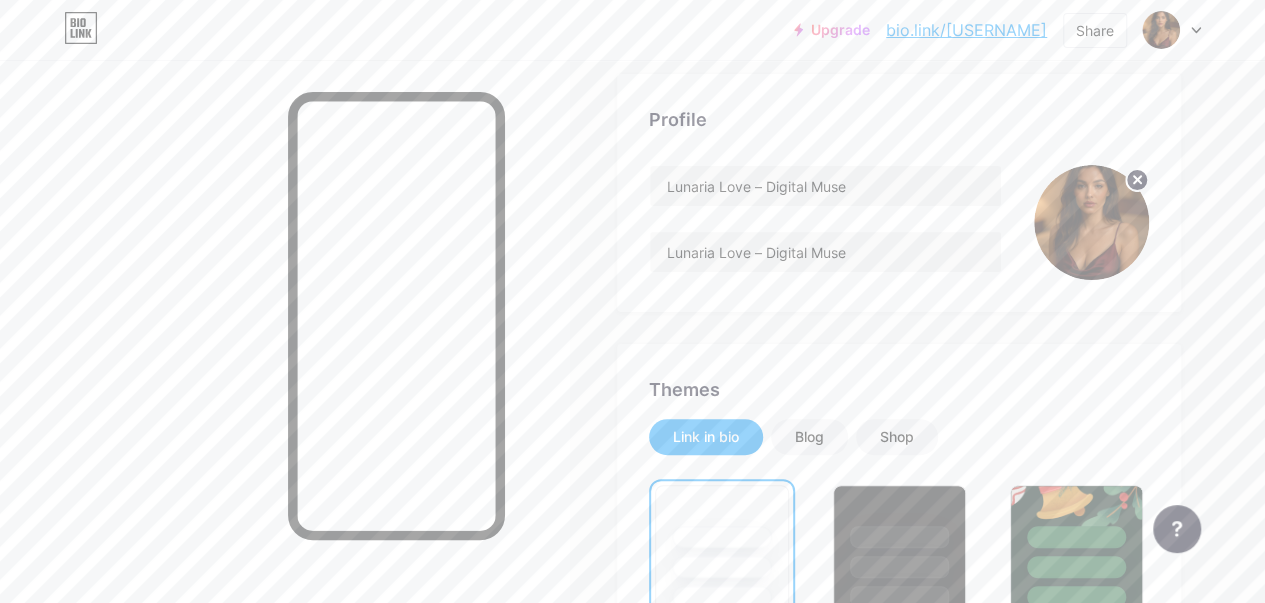 scroll, scrollTop: 0, scrollLeft: 0, axis: both 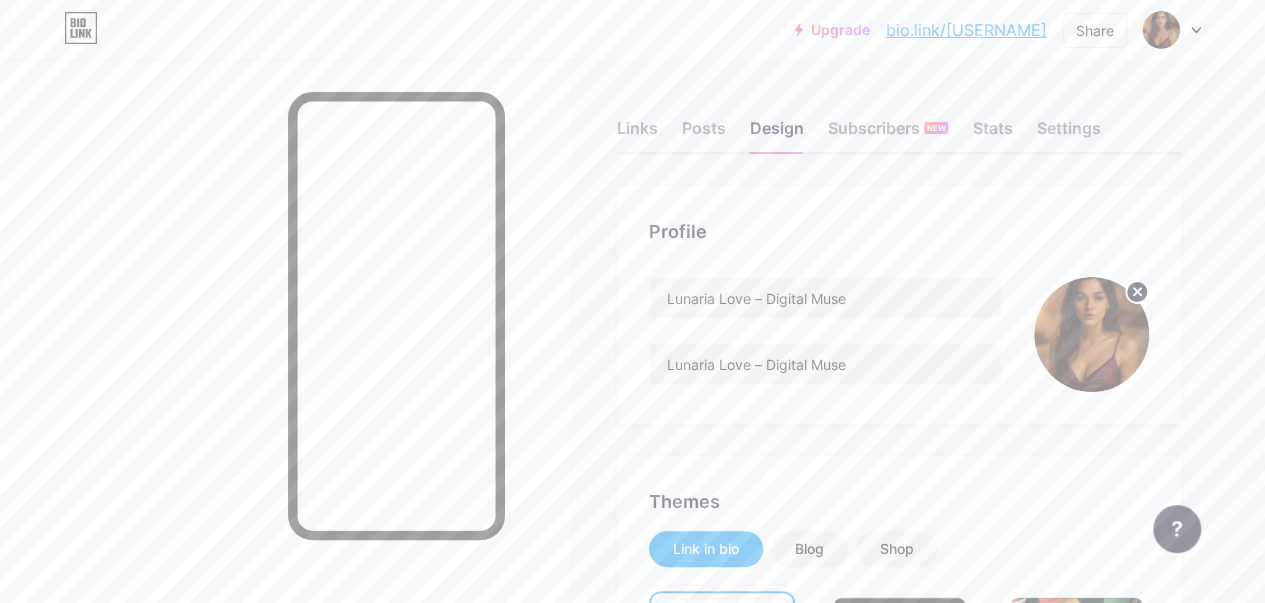 click on "bio.link/[USERNAME]" at bounding box center [966, 30] 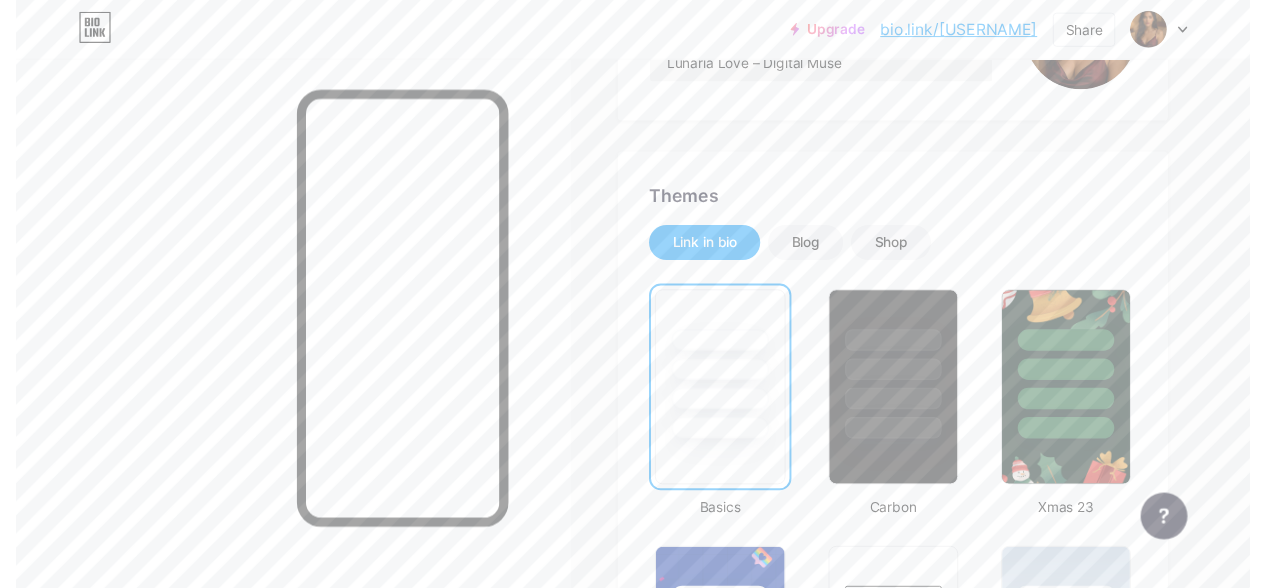 scroll, scrollTop: 0, scrollLeft: 0, axis: both 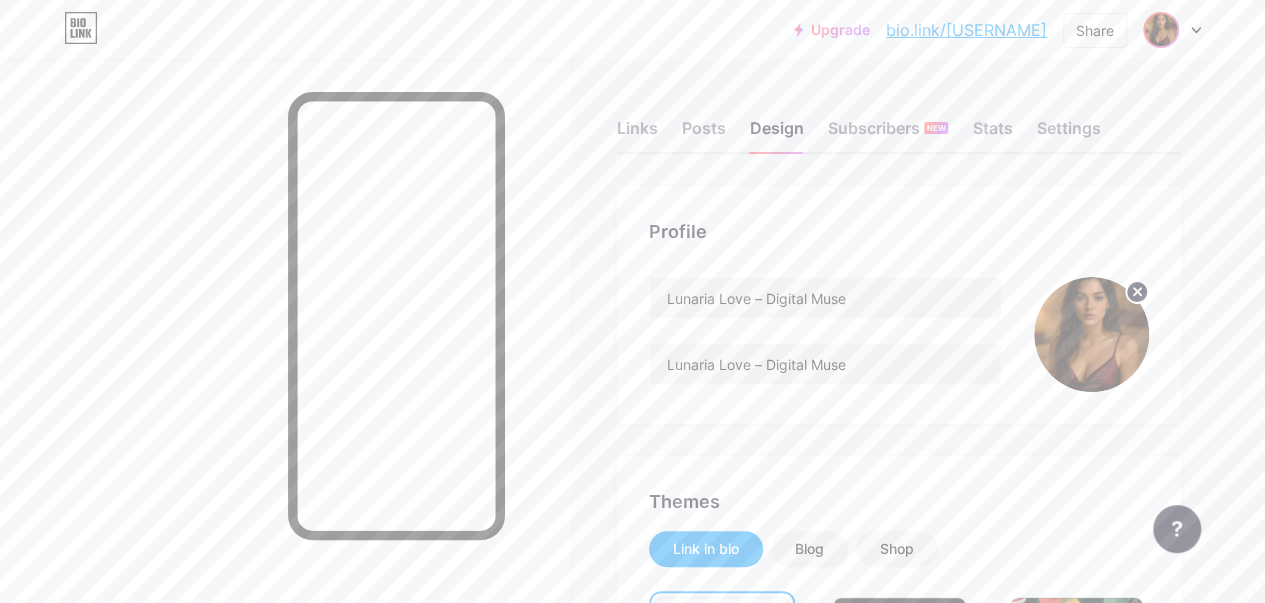 click at bounding box center (1161, 30) 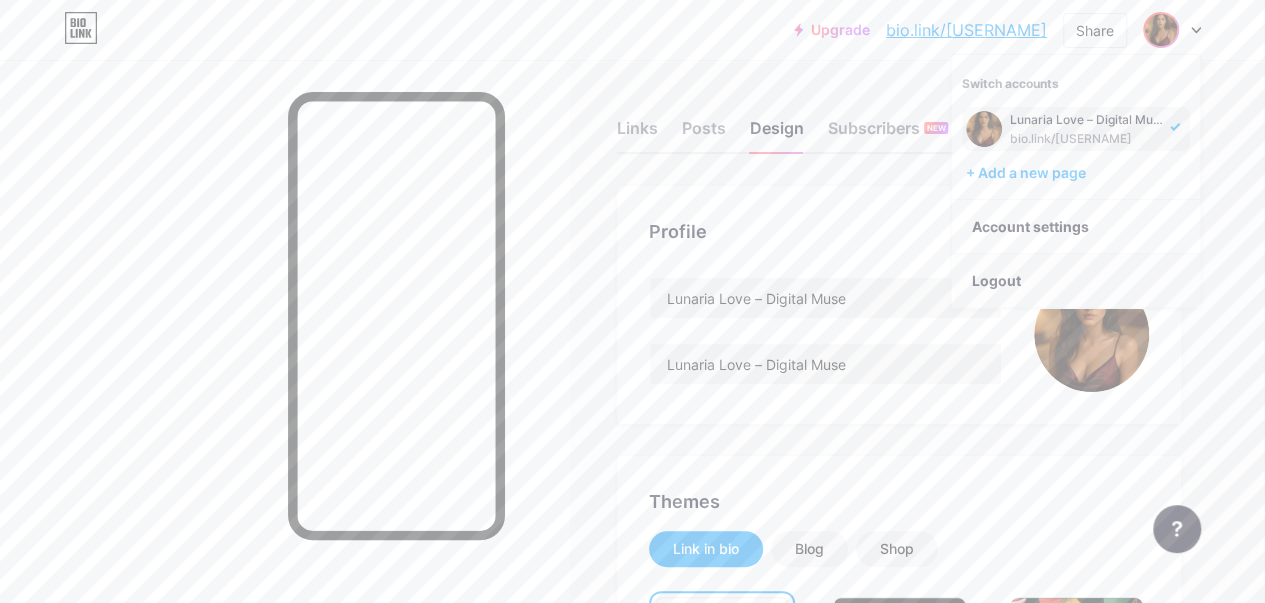 click on "Logout" at bounding box center (1076, 281) 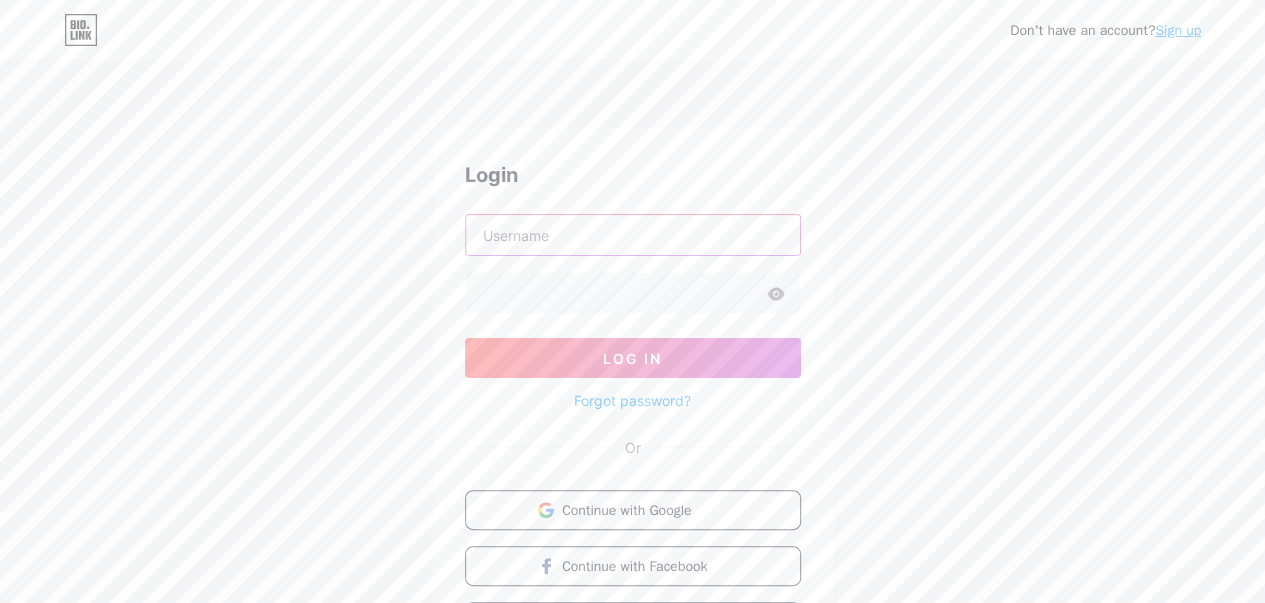 type on "maresgabriela60@[EMAIL]" 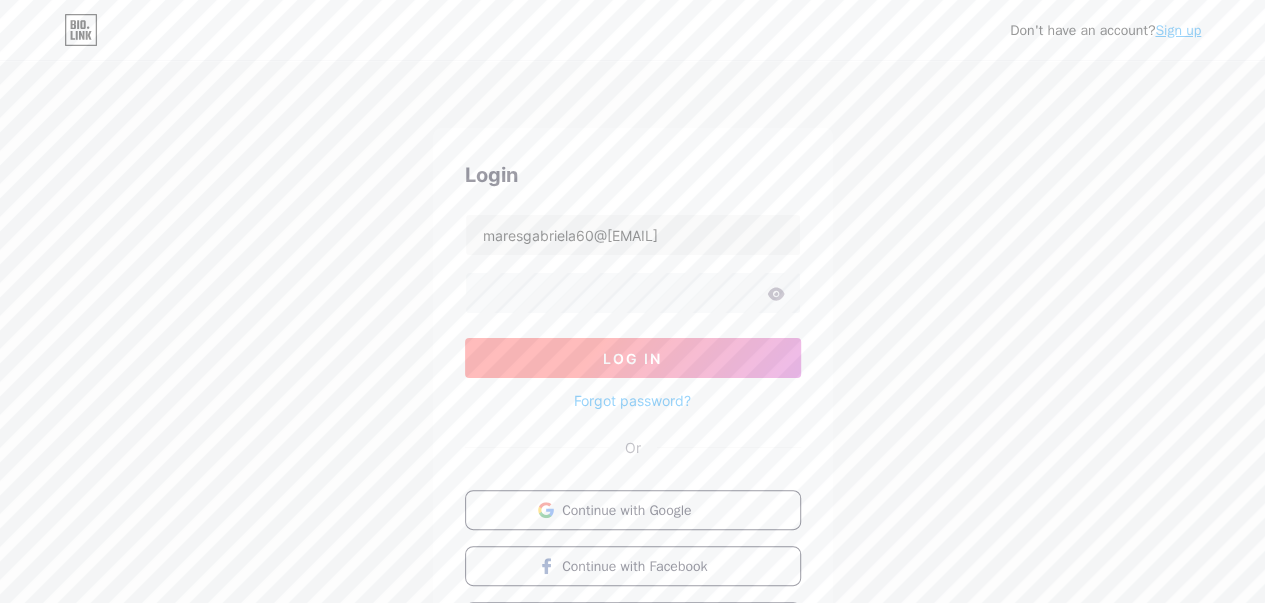 click on "Log In" at bounding box center (632, 358) 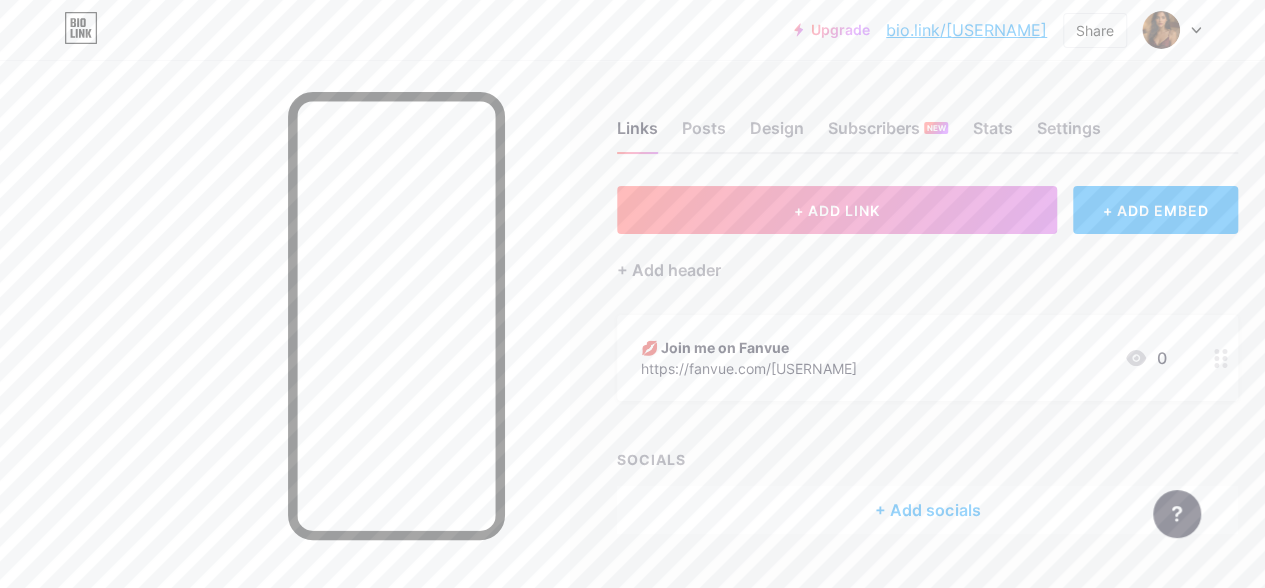 click on "bio.link/[USERNAME]" at bounding box center [966, 30] 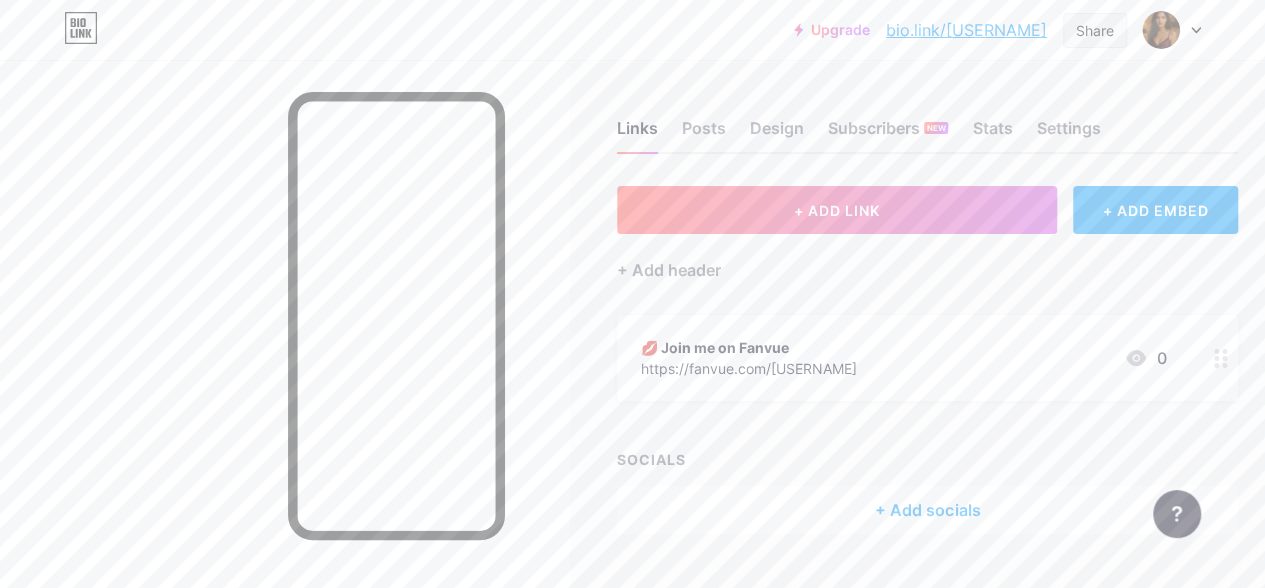 click on "Share" at bounding box center [1095, 30] 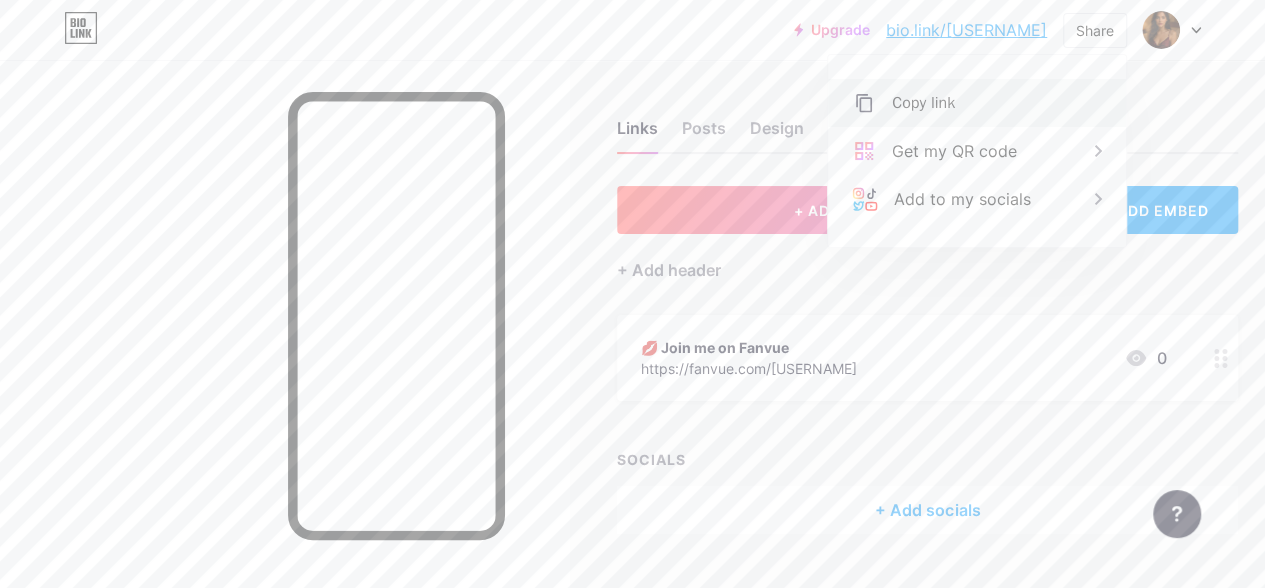 click on "Copy link" at bounding box center (923, 103) 